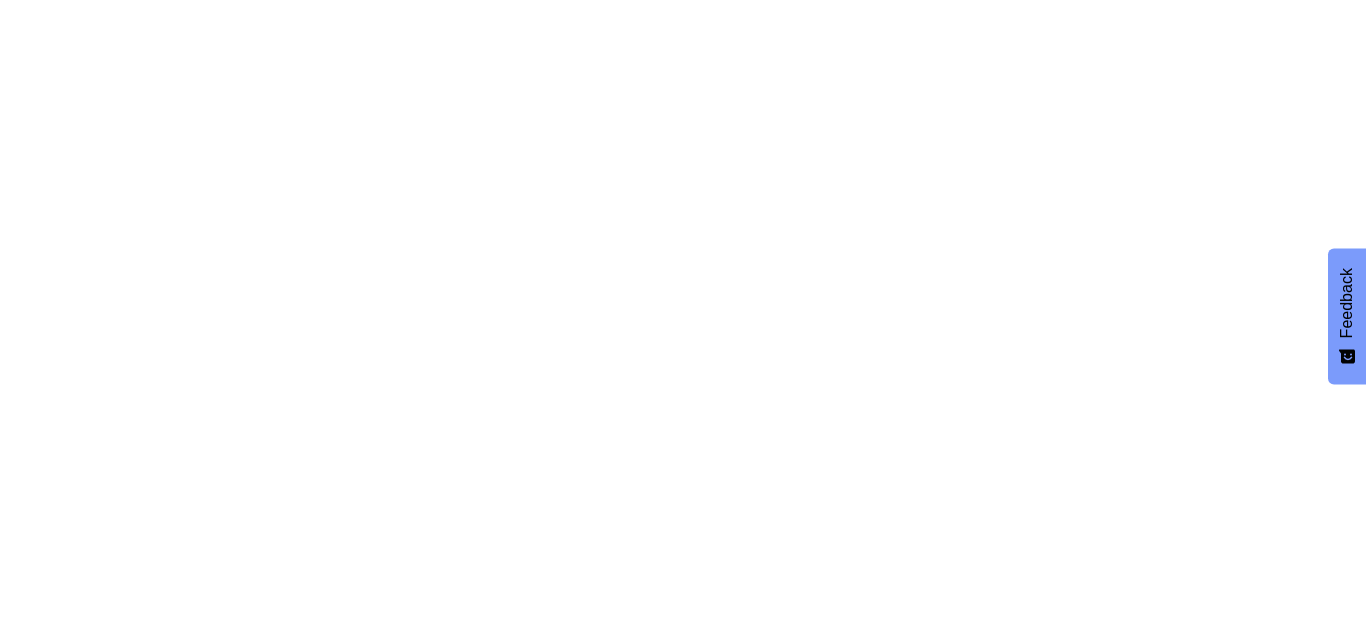 scroll, scrollTop: 0, scrollLeft: 0, axis: both 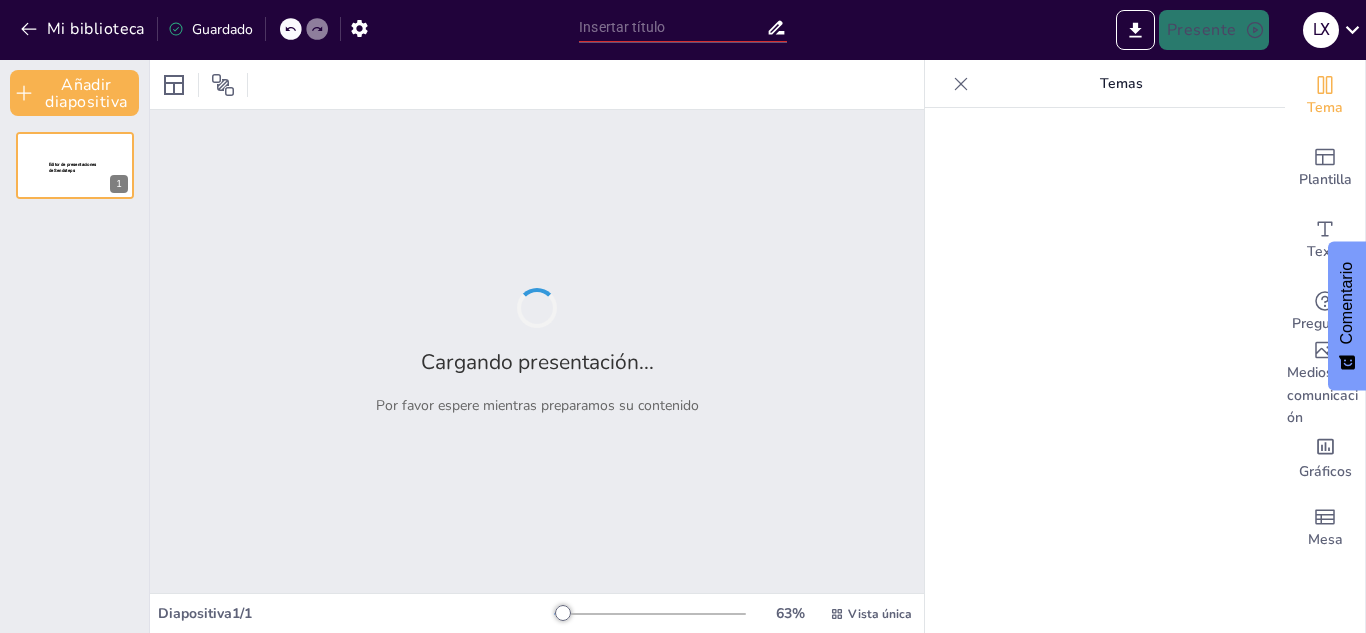 type on "Transformando el Transporte: Seguridad y Calidad en el Taxi Moderno" 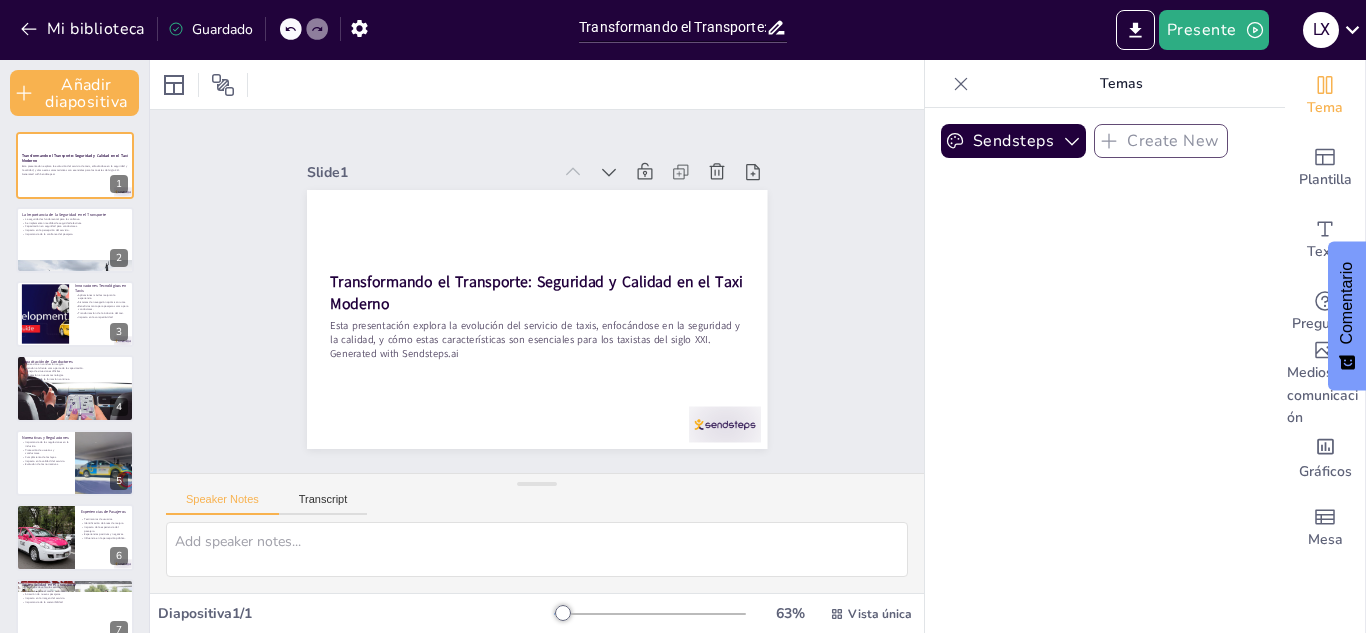 checkbox on "true" 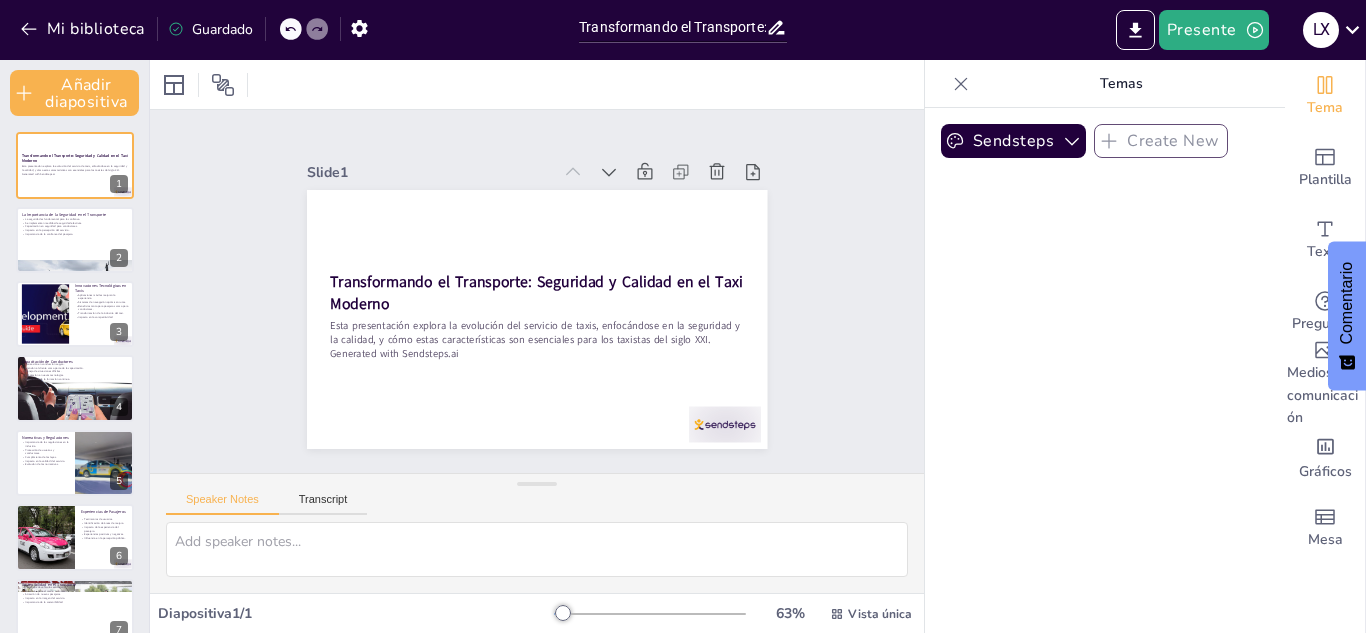 checkbox on "true" 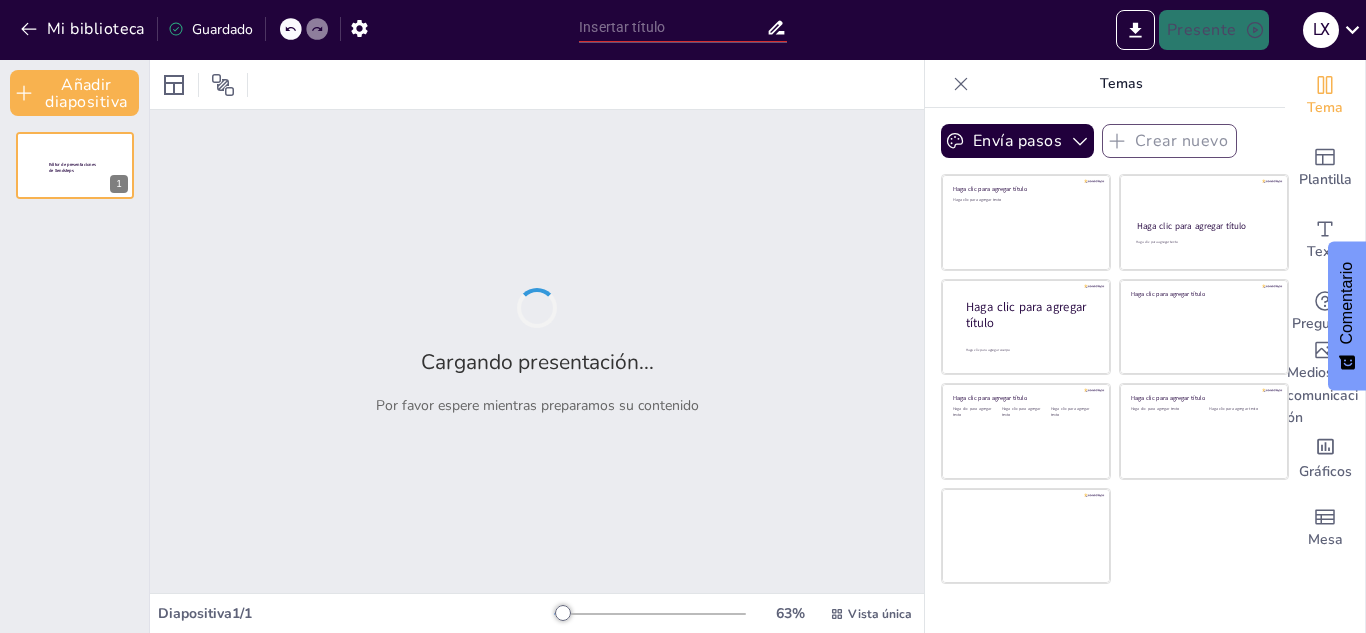 type on "Transformando el Transporte: Seguridad y Calidad en el Taxi Moderno" 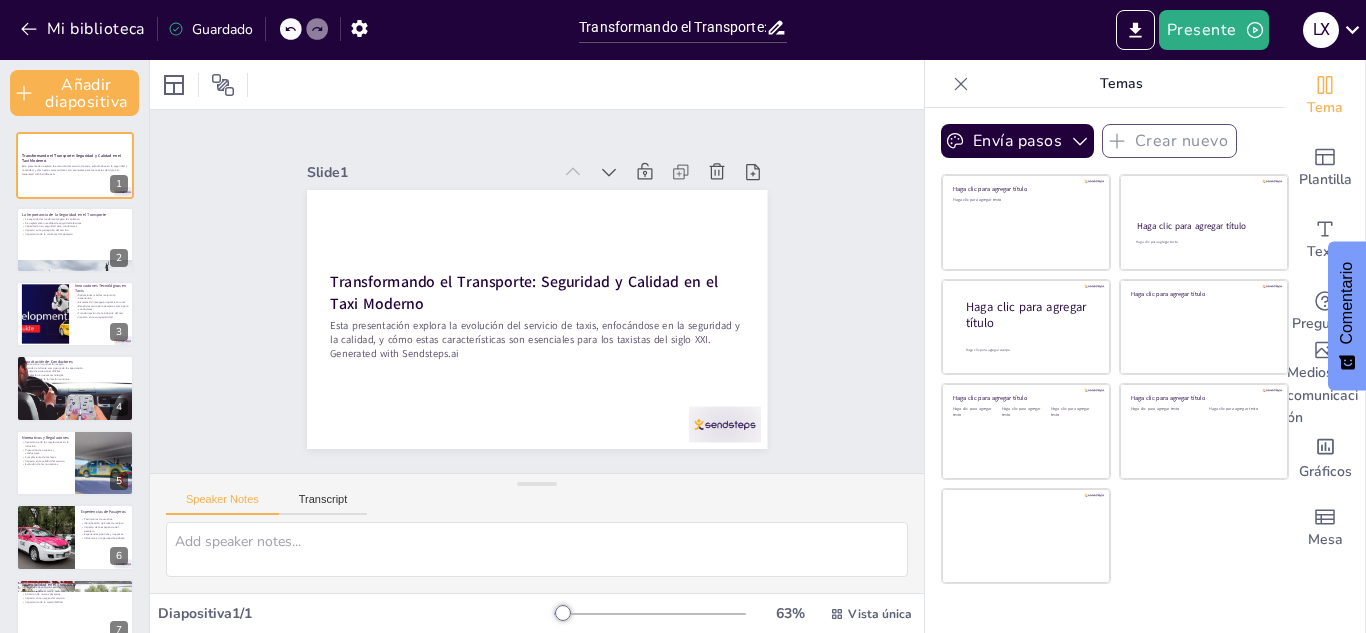 checkbox on "true" 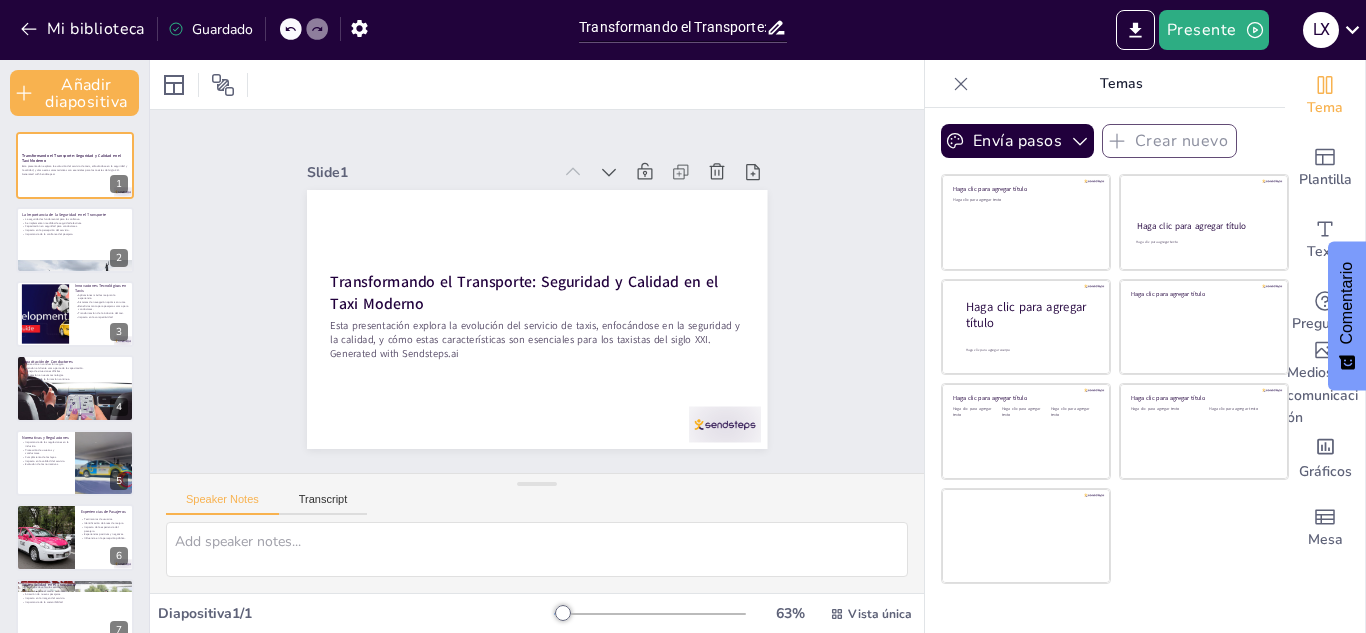 checkbox on "true" 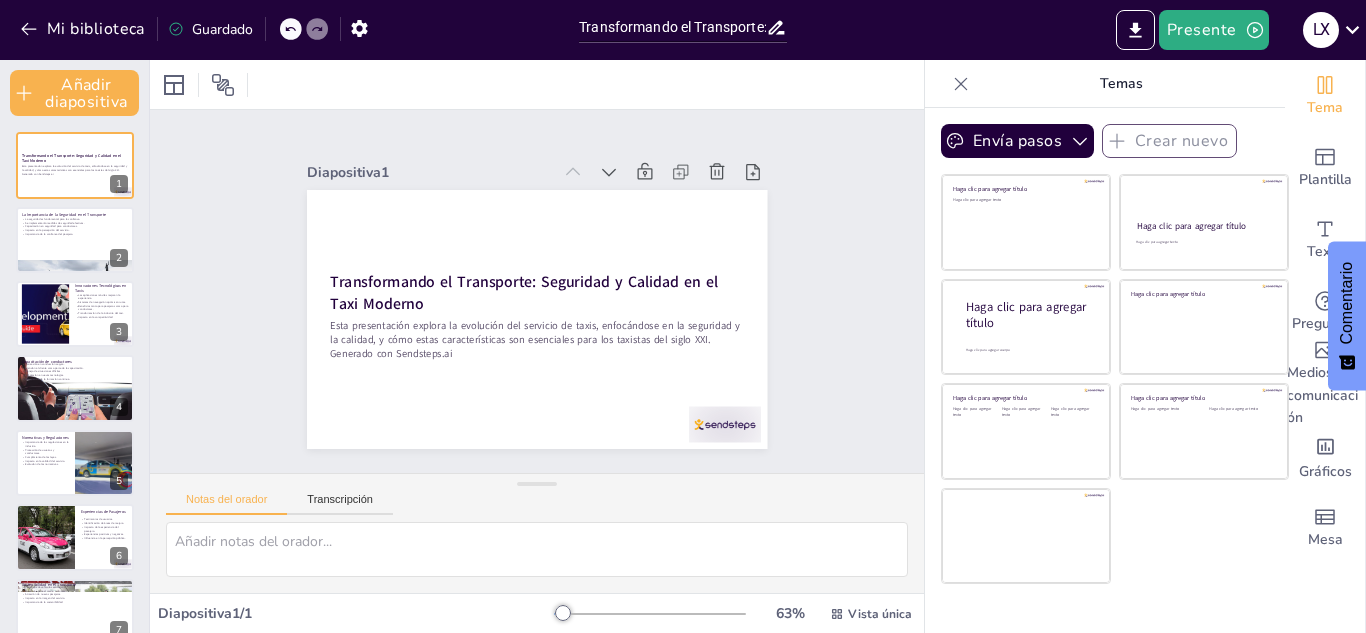 checkbox on "true" 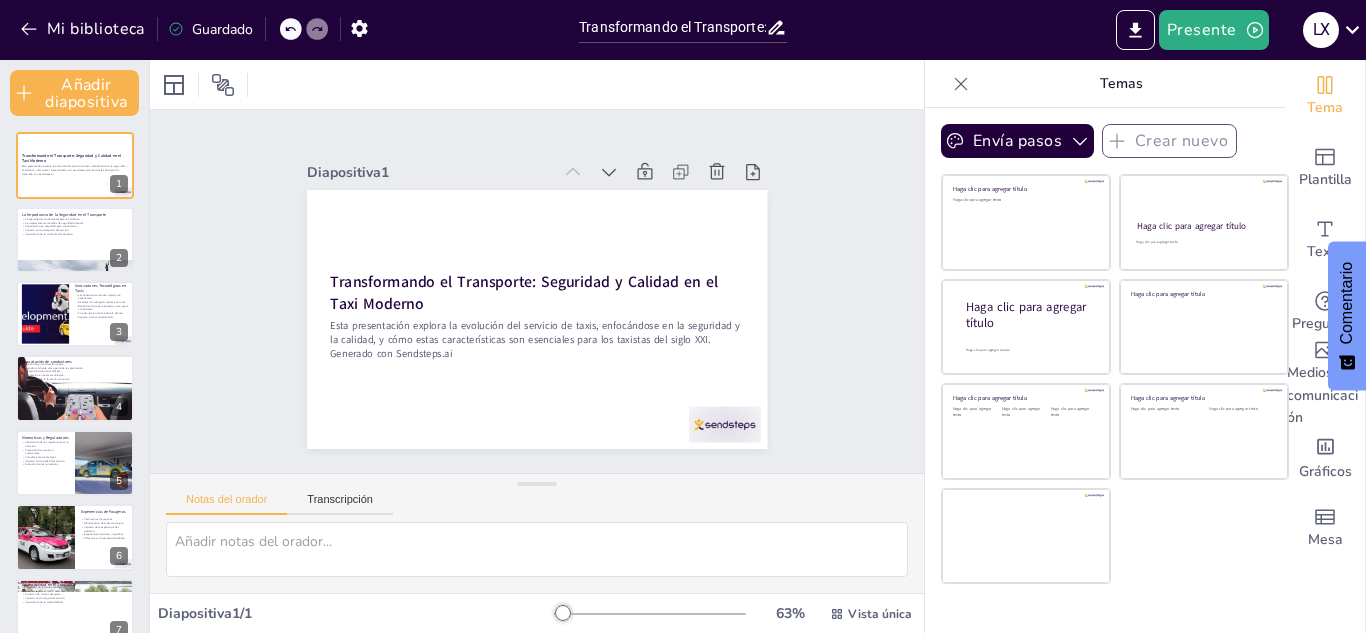 checkbox on "true" 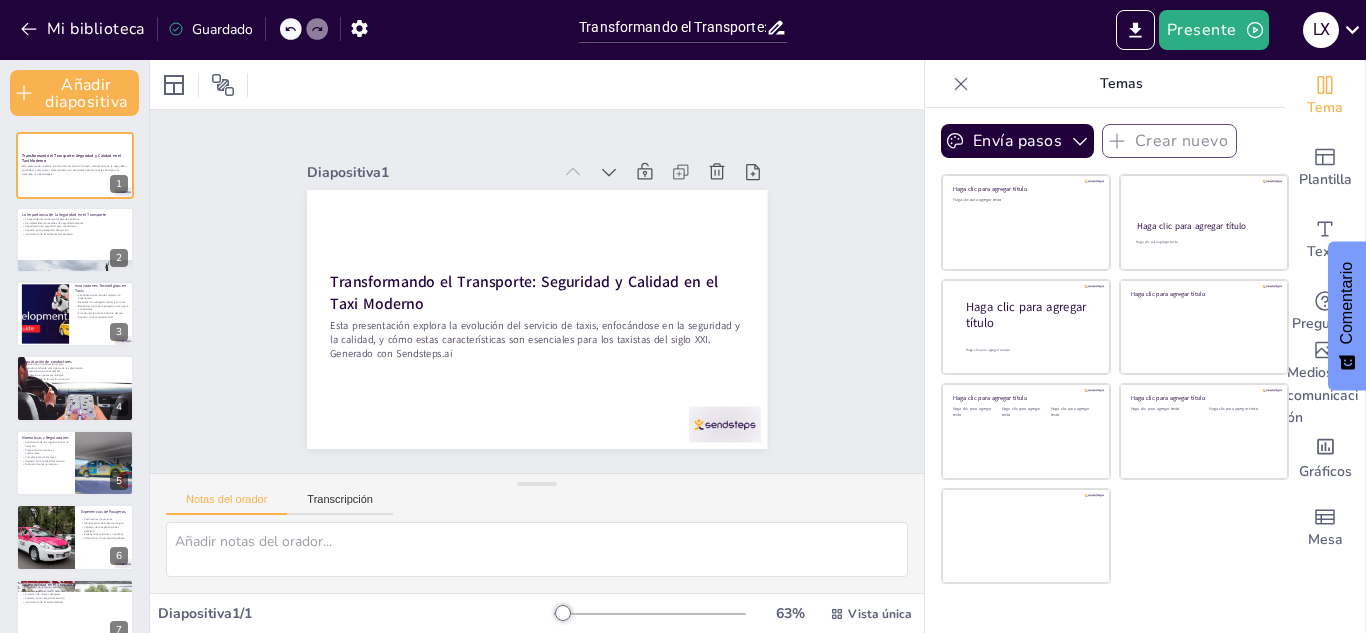 checkbox on "true" 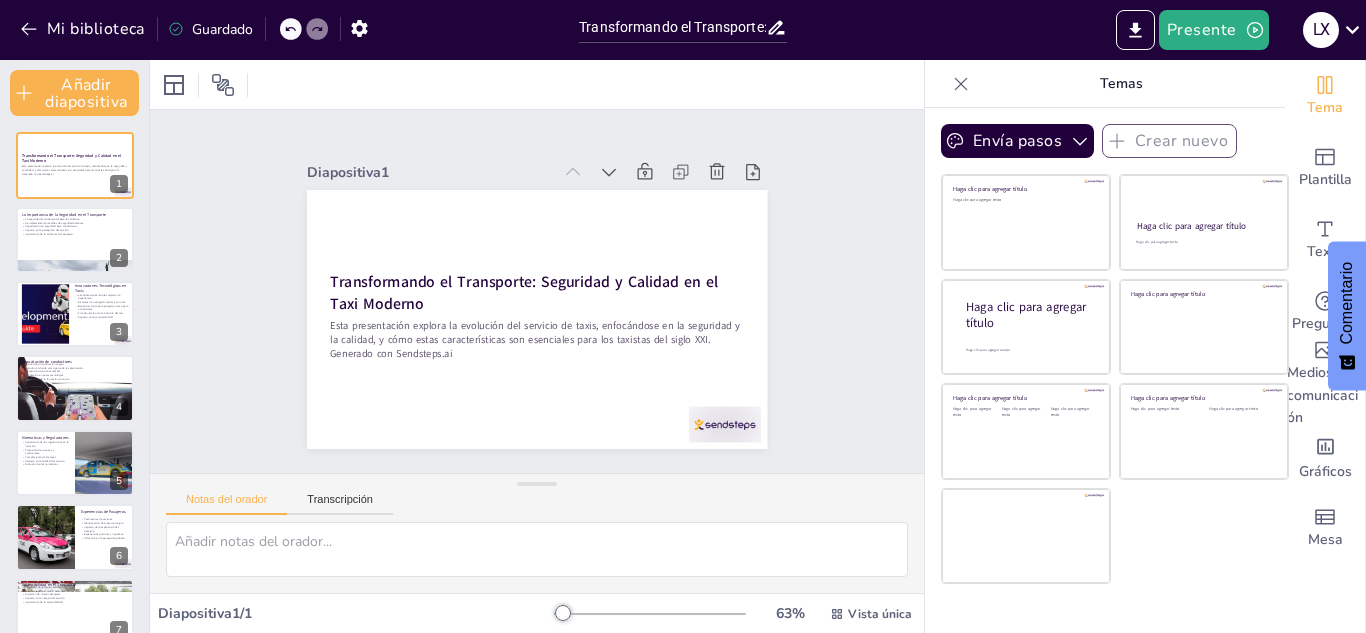 checkbox on "true" 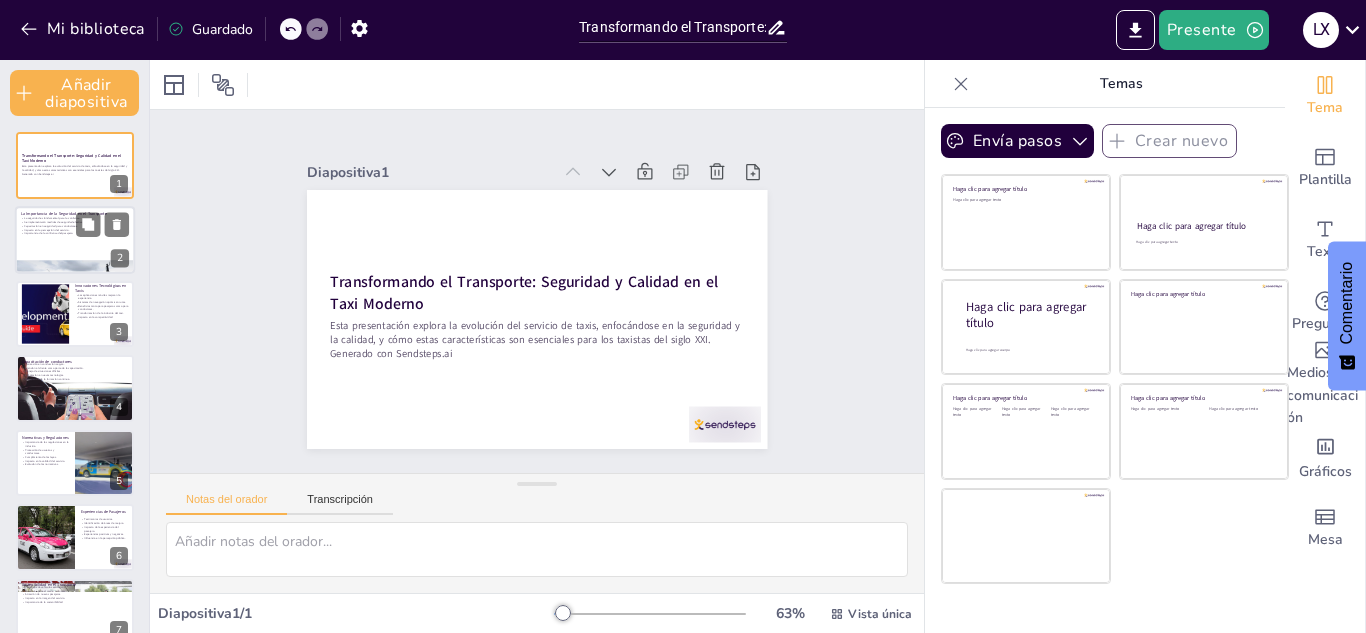 checkbox on "true" 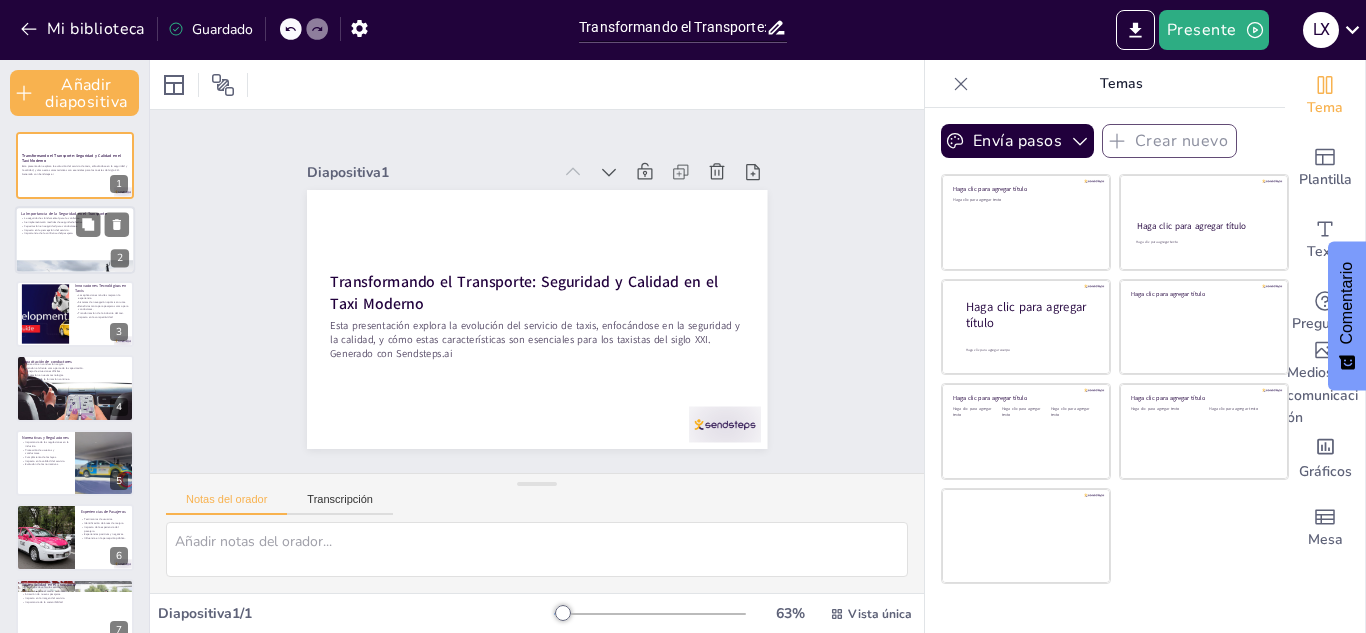 checkbox on "true" 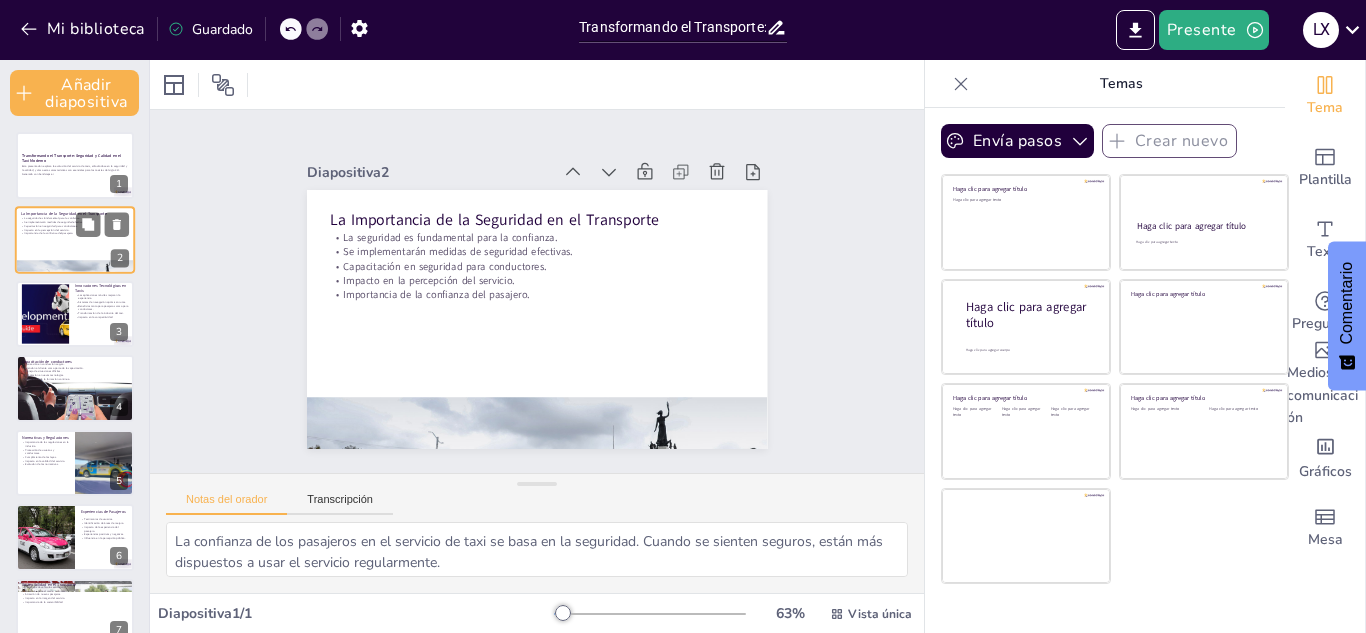 checkbox on "true" 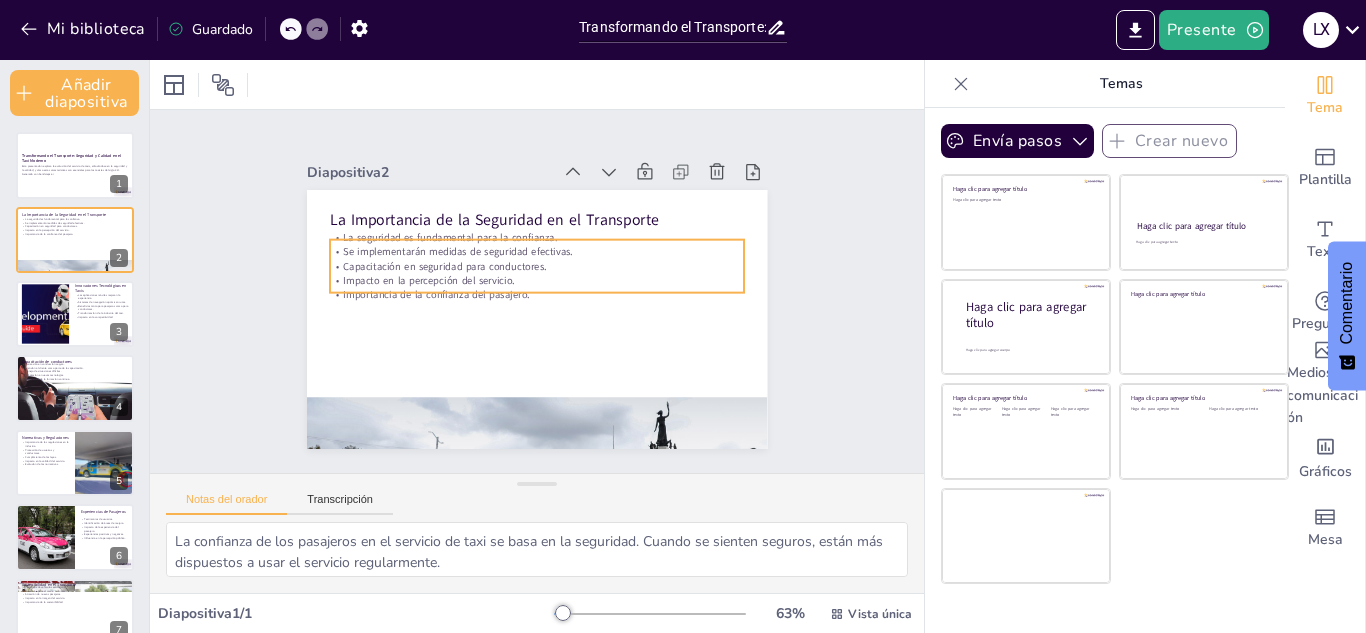 checkbox on "true" 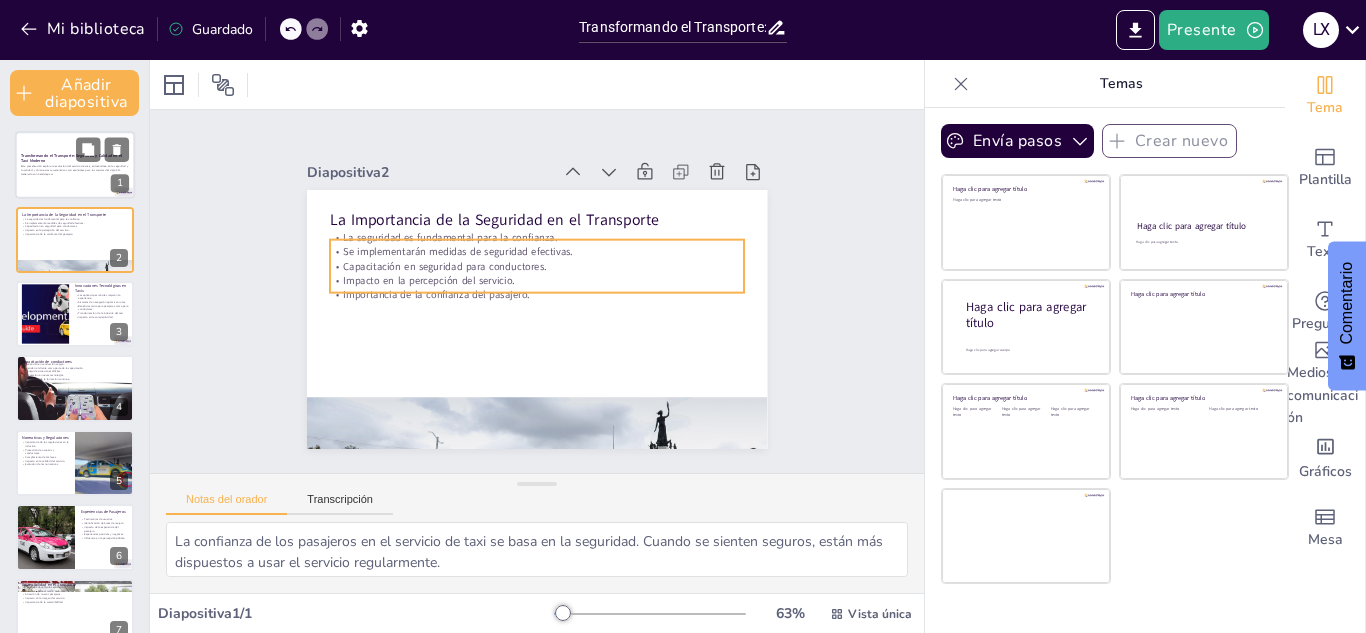 checkbox on "true" 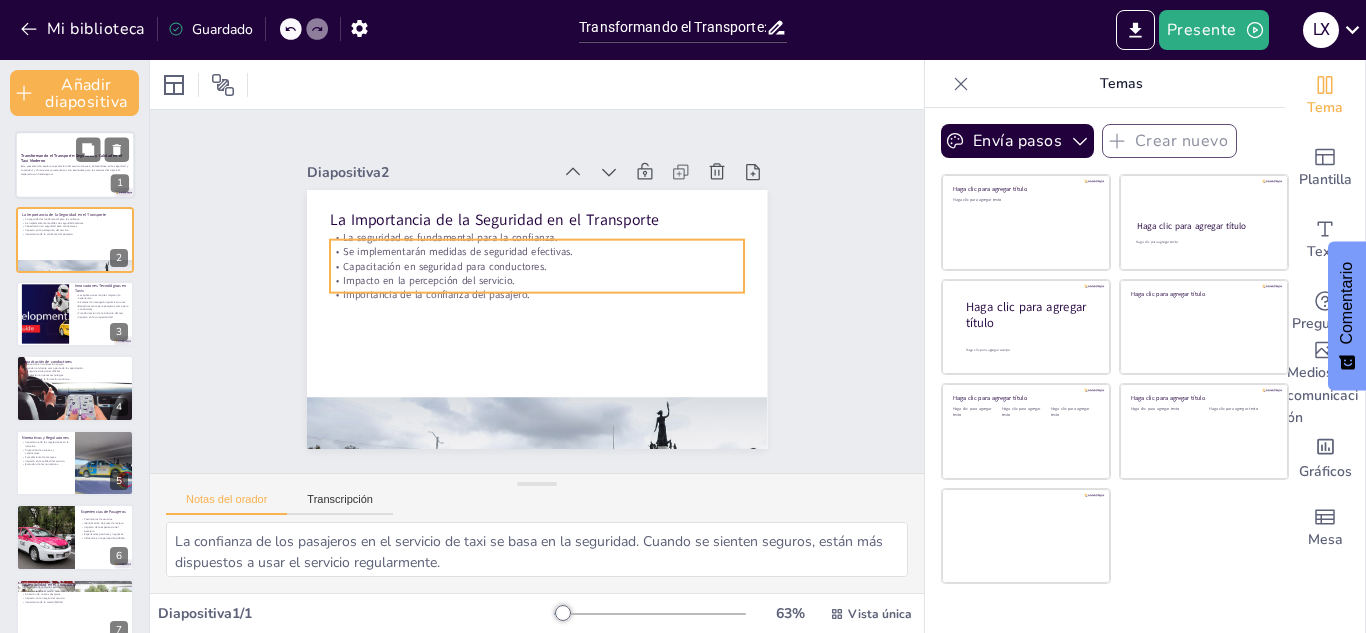 checkbox on "true" 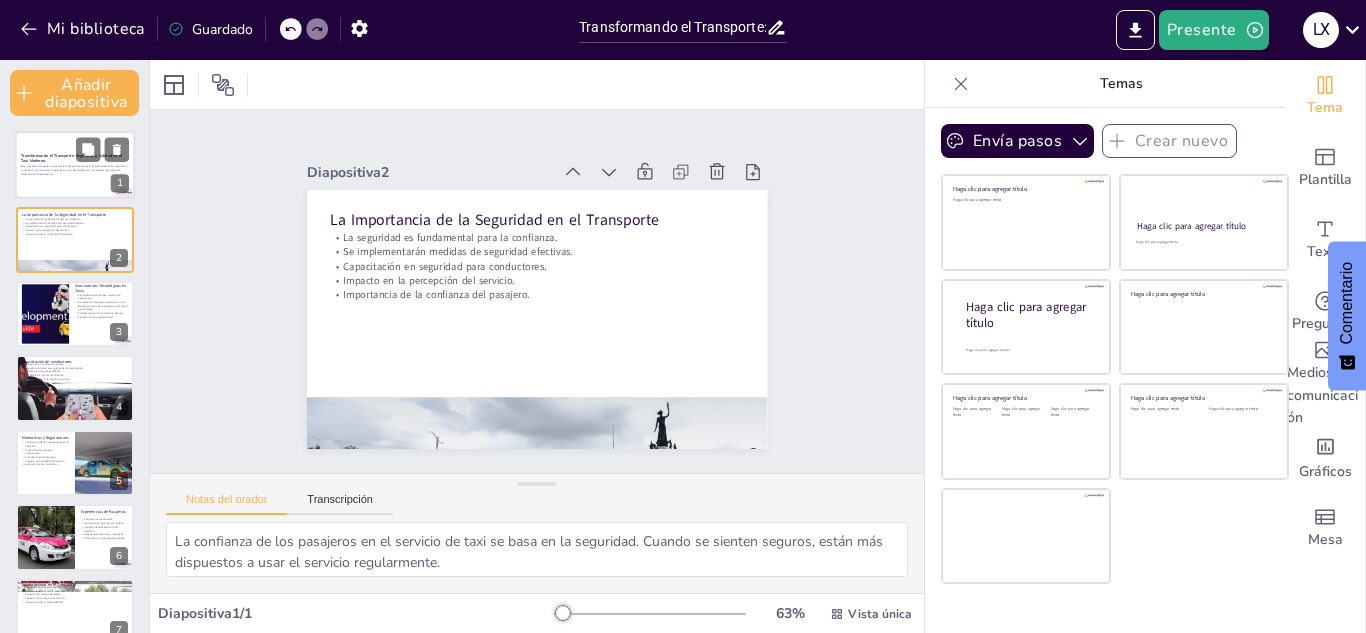 checkbox on "true" 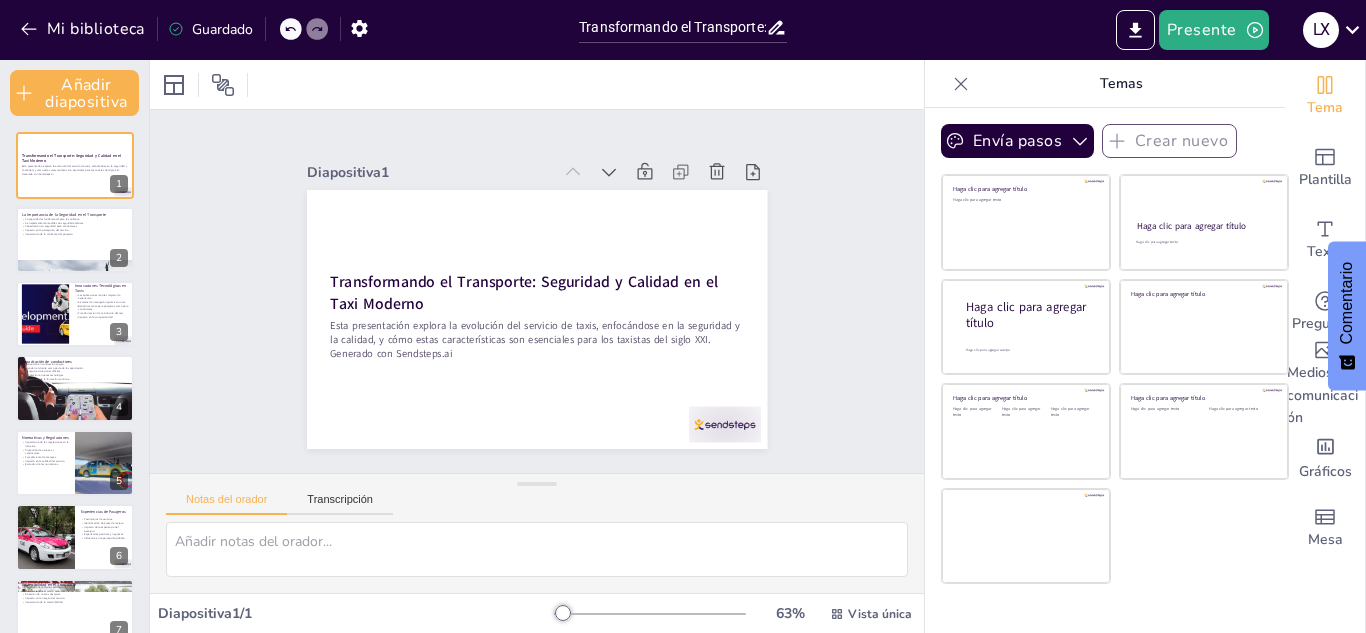 checkbox on "true" 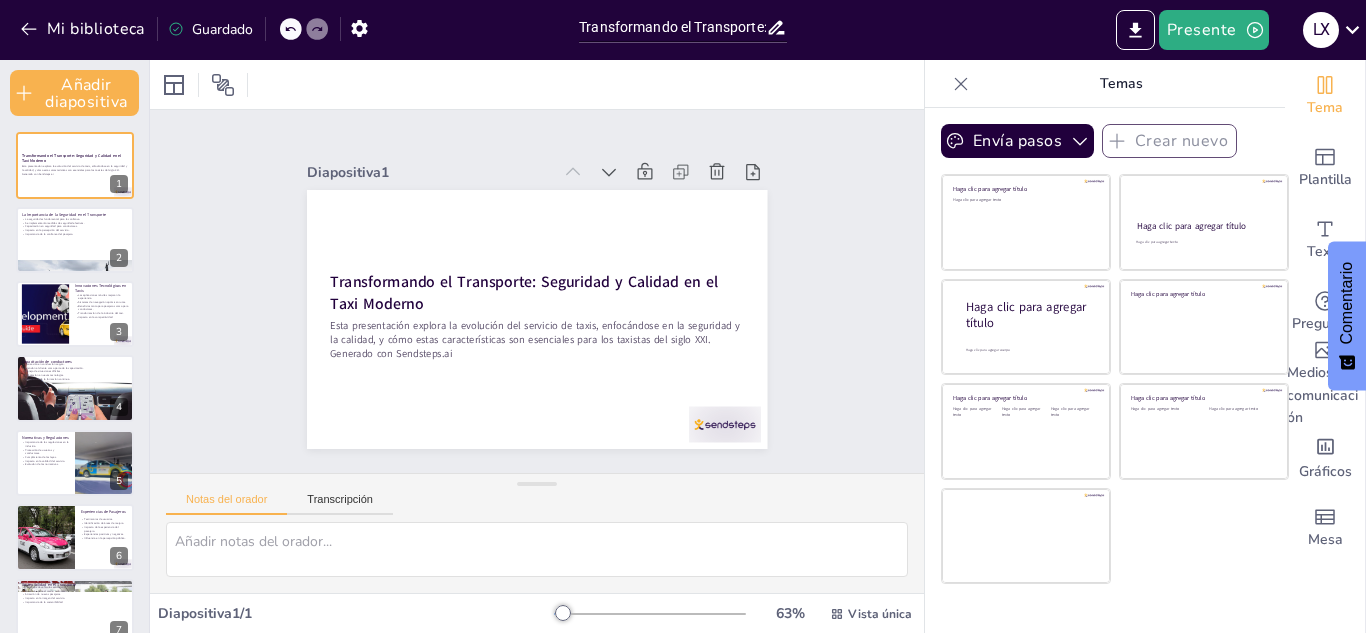 checkbox on "true" 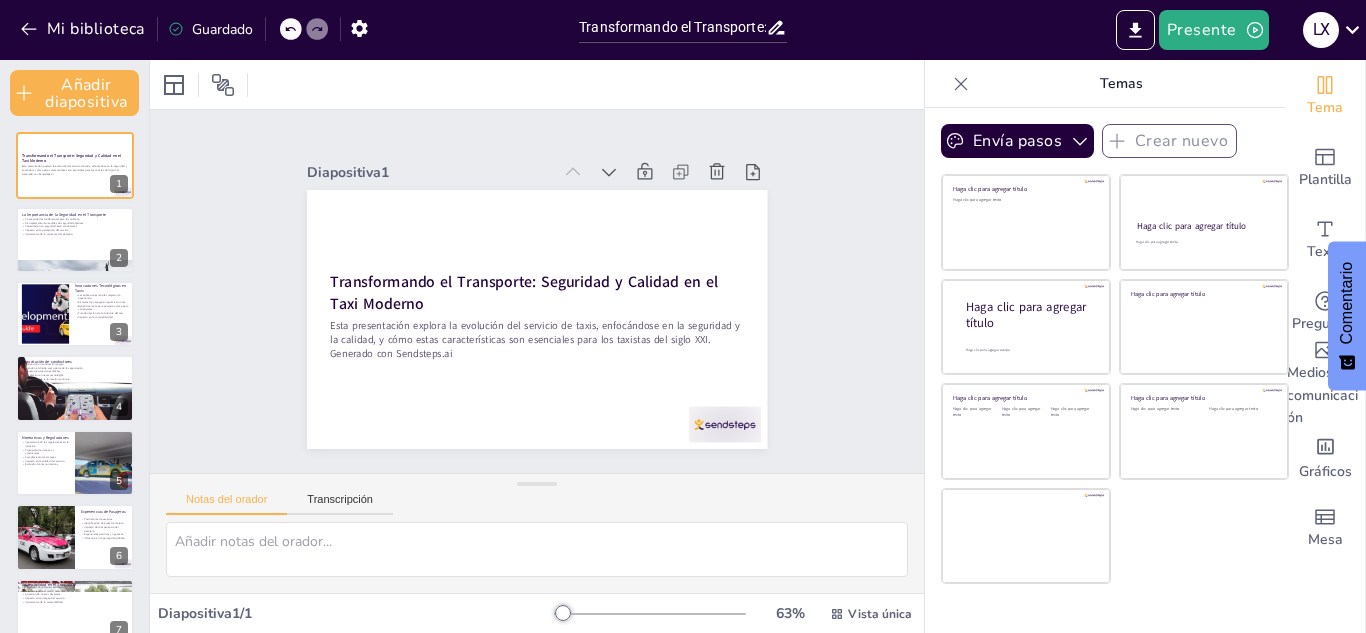 checkbox on "true" 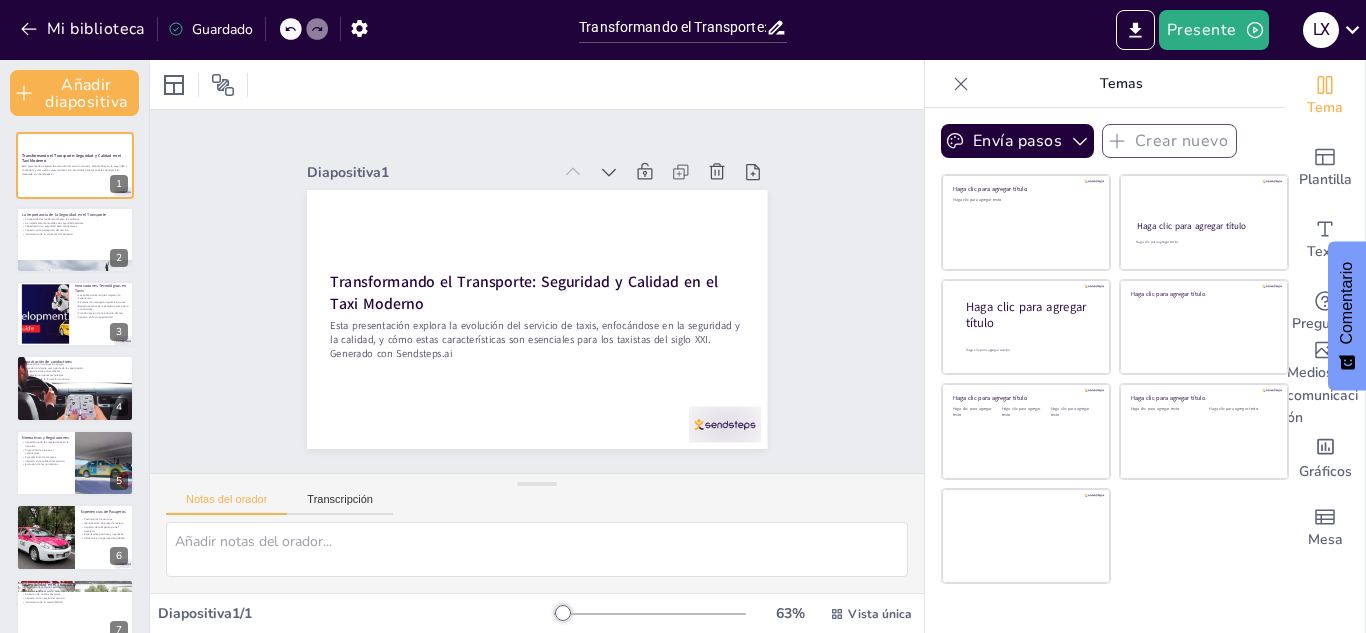 checkbox on "true" 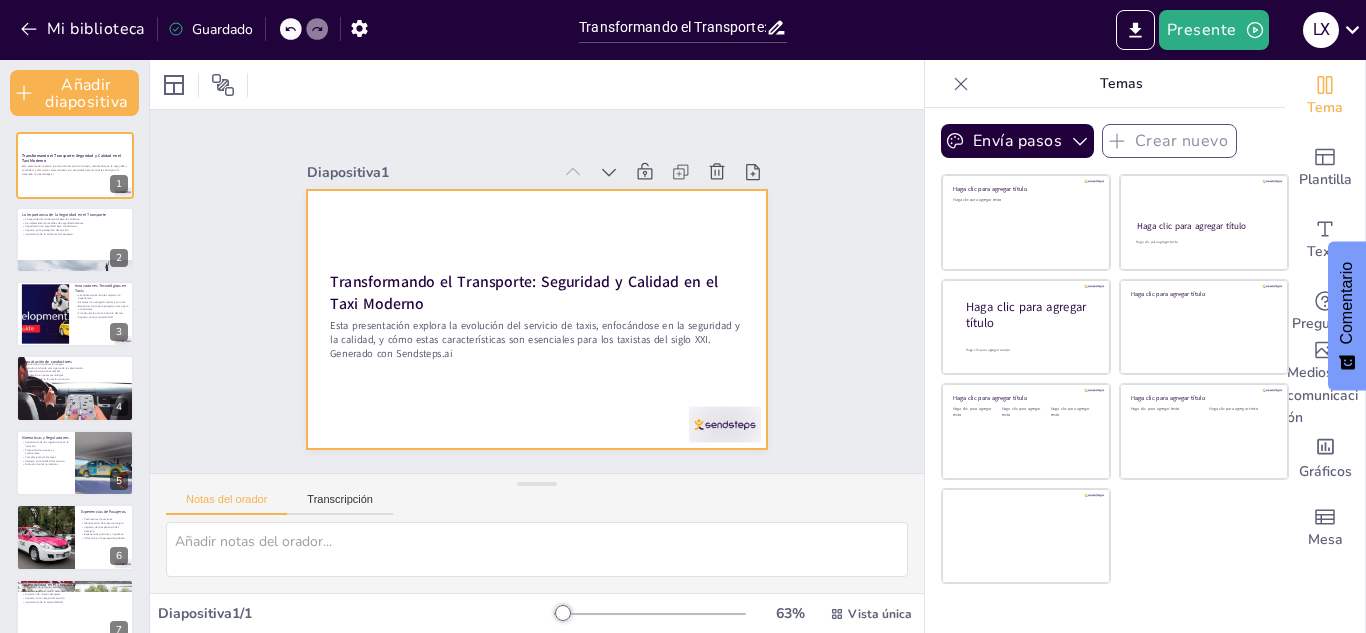 checkbox on "true" 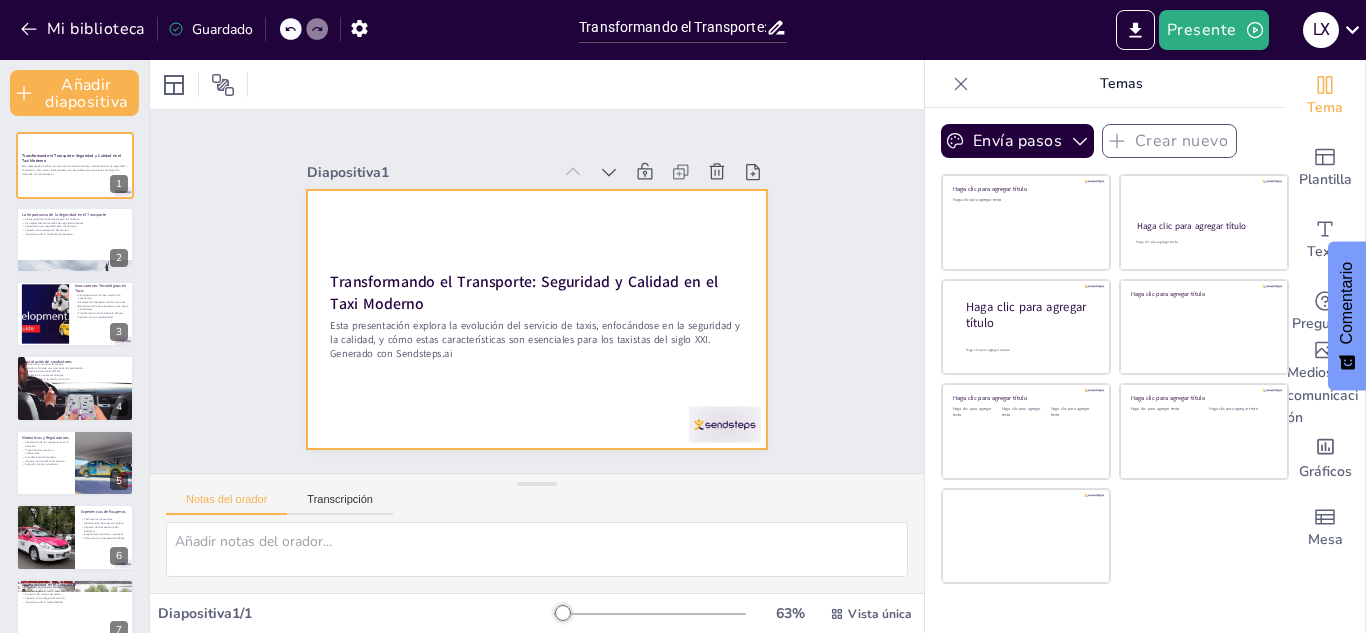 checkbox on "true" 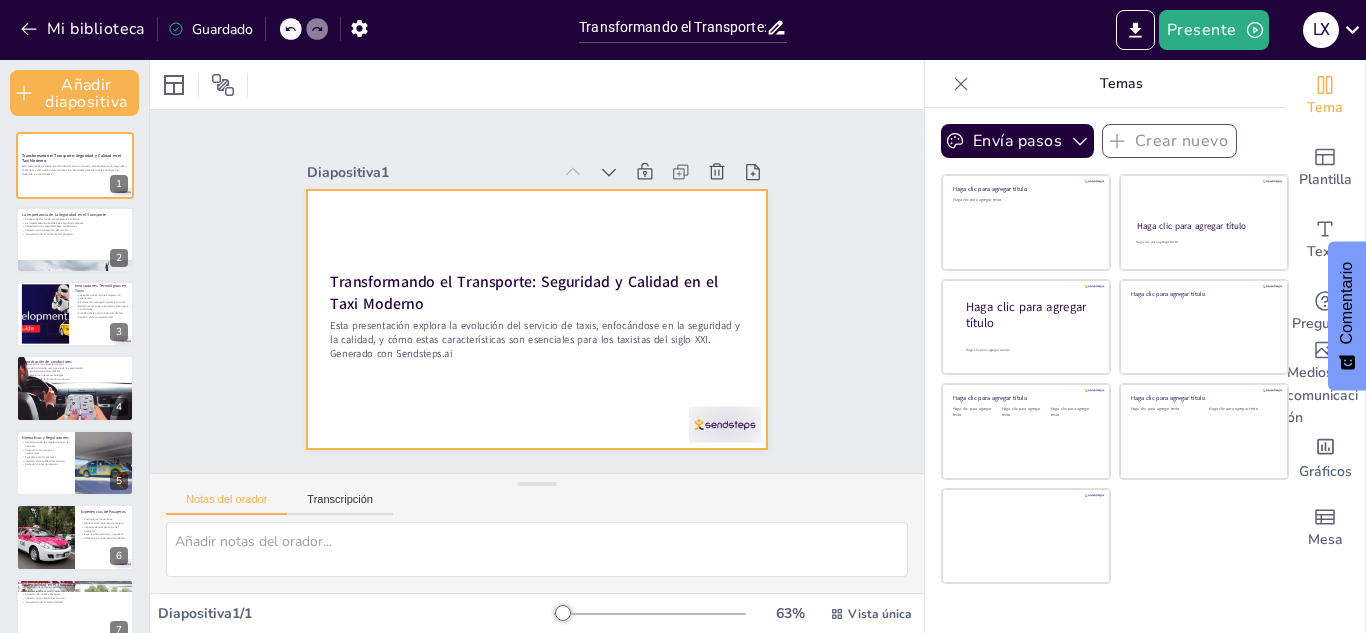 checkbox on "true" 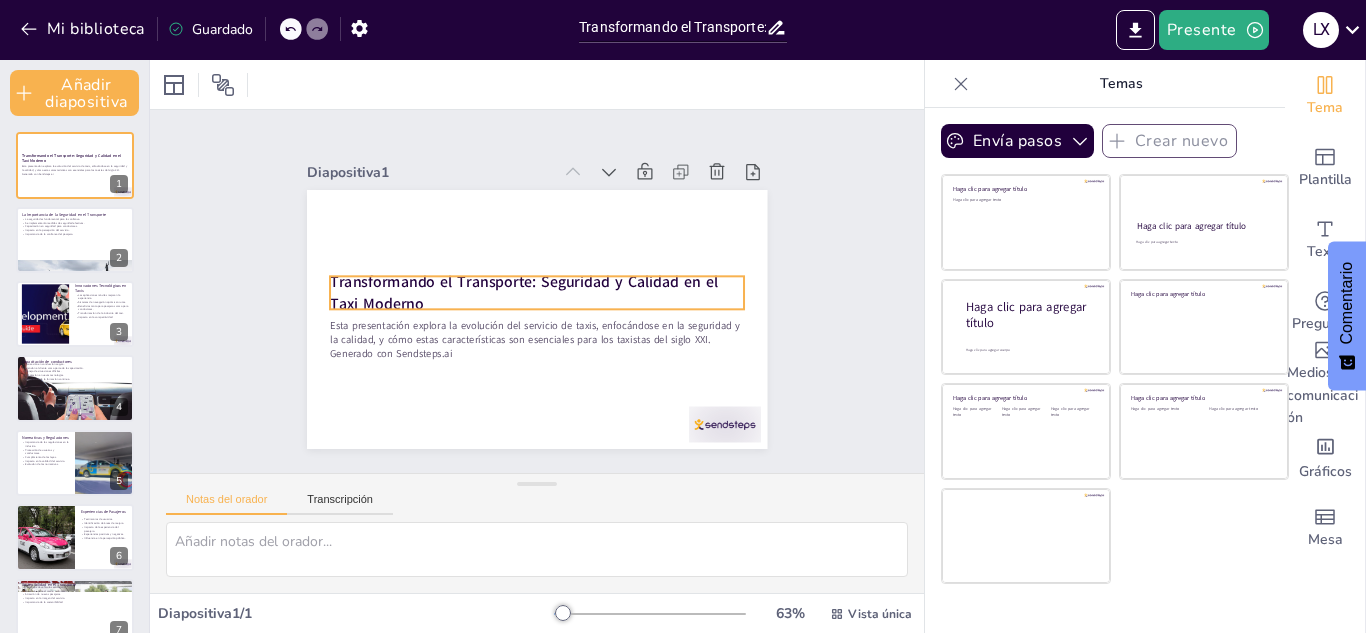 checkbox on "true" 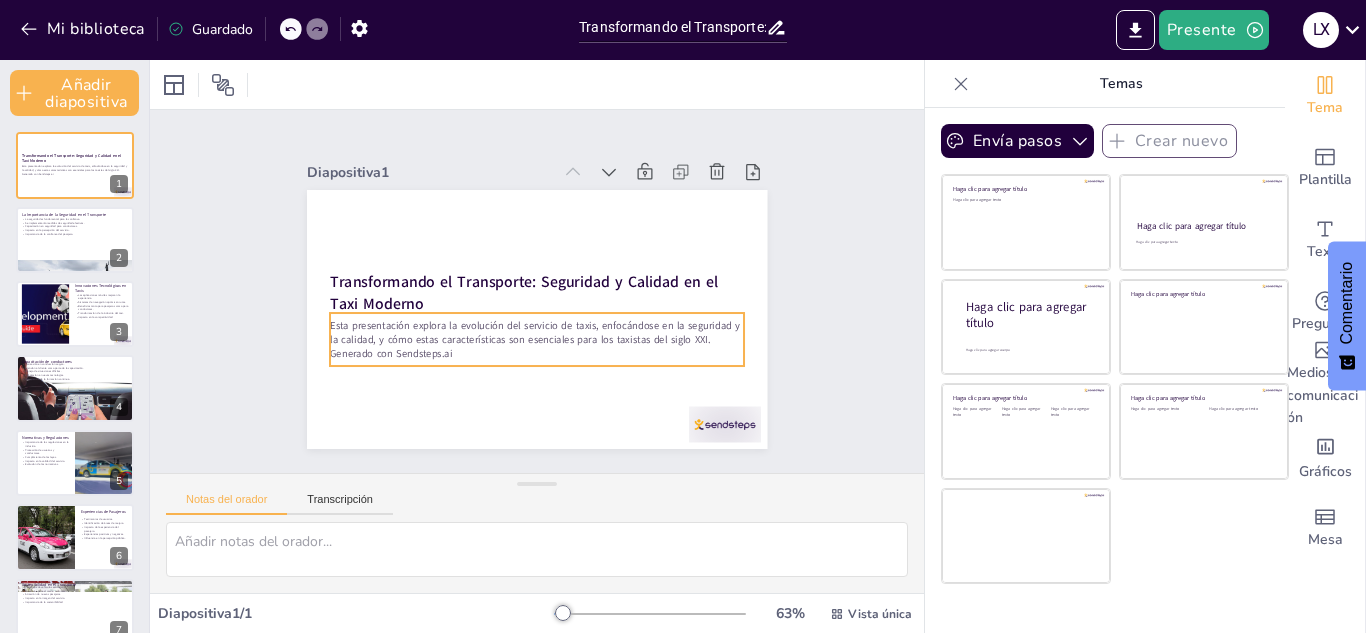 checkbox on "true" 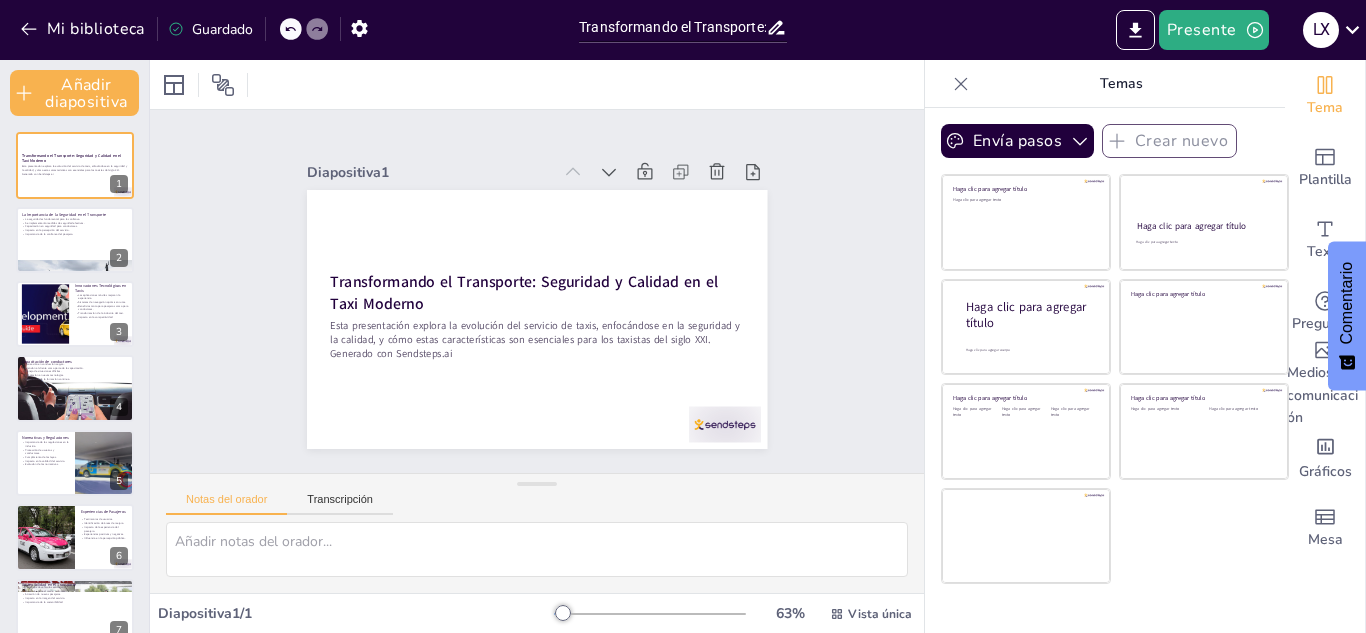checkbox on "true" 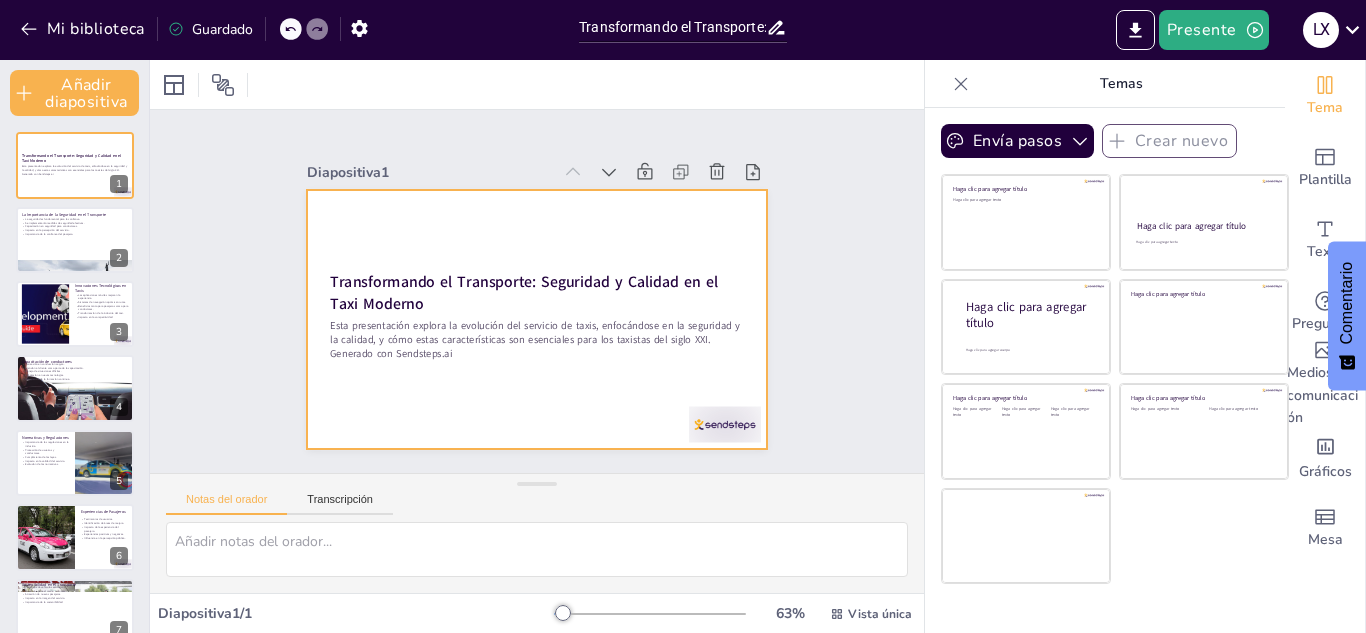 checkbox on "true" 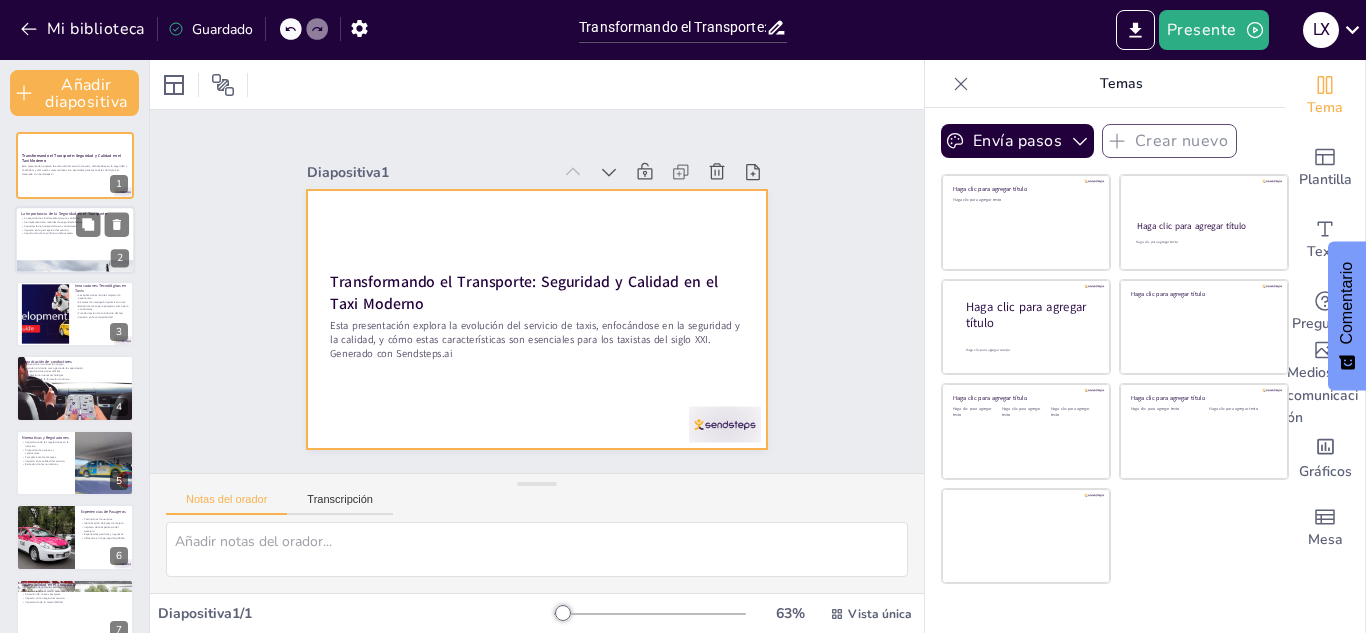 checkbox on "true" 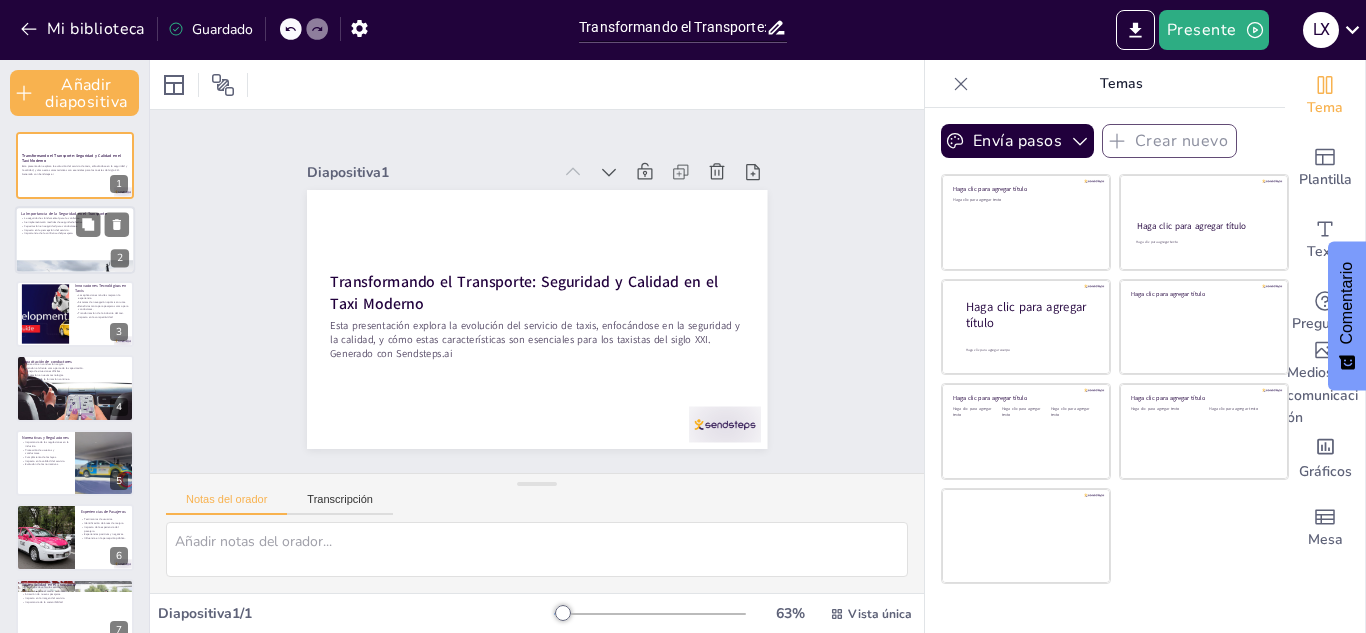 checkbox on "true" 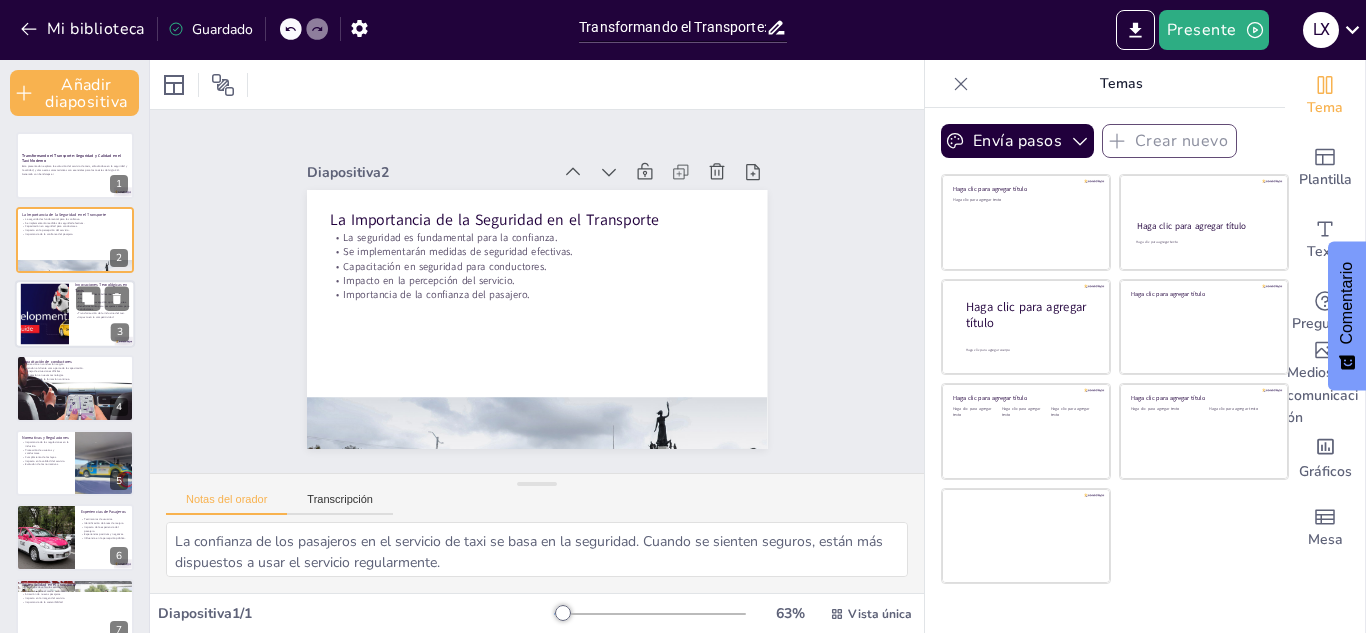click at bounding box center (45, 314) 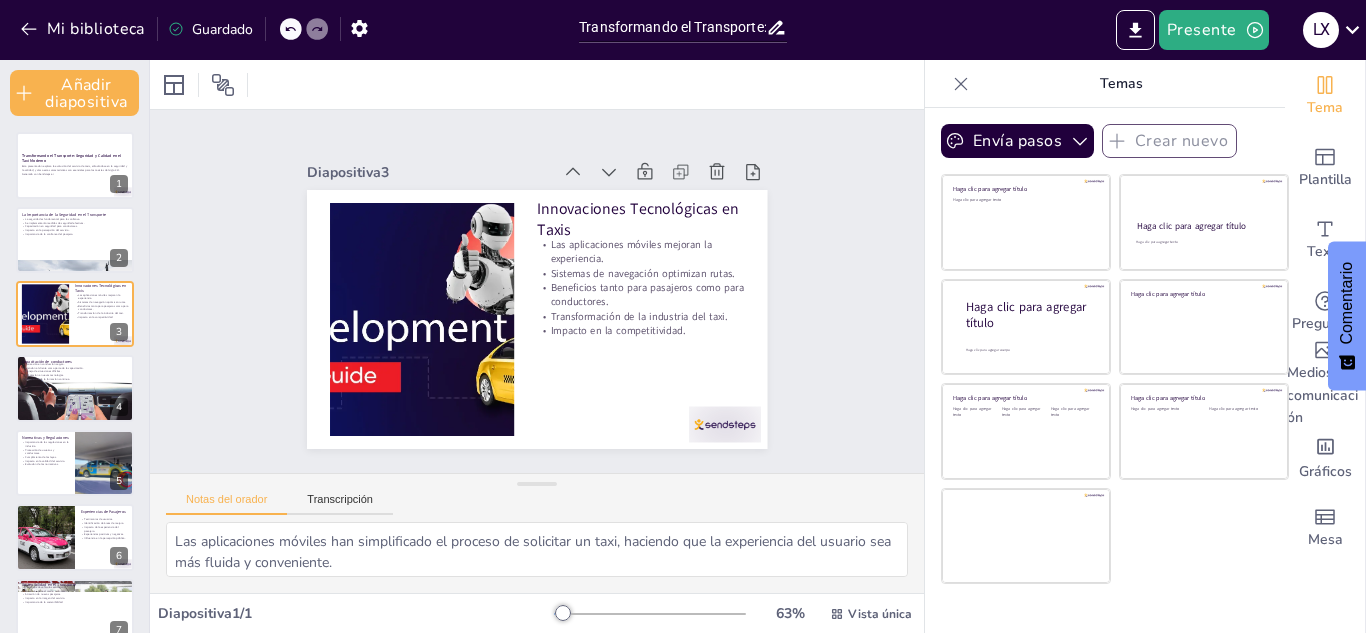 click 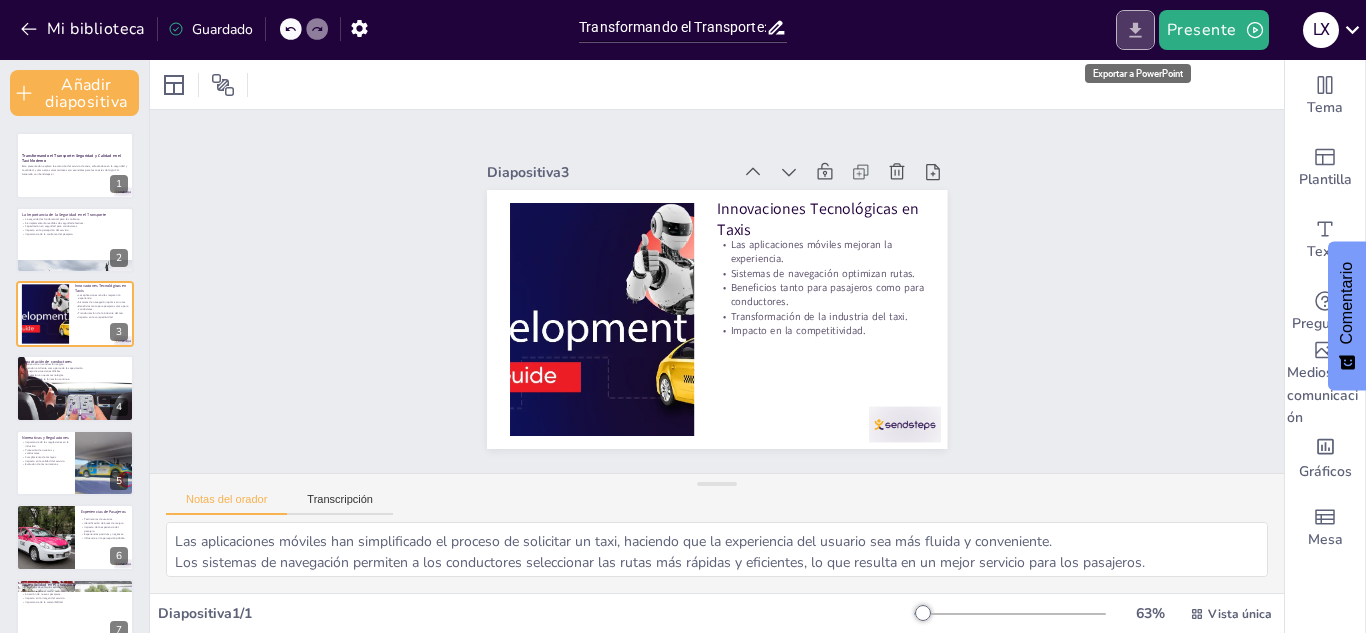 click 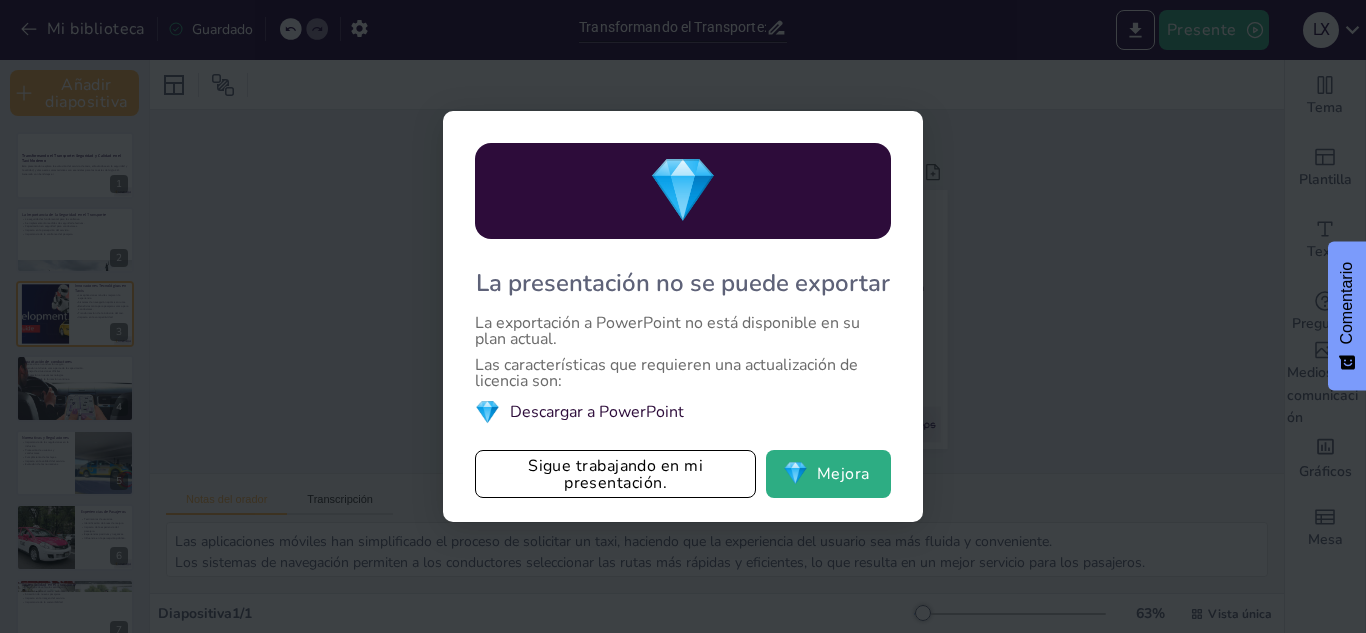 click on "💎 La presentación no se puede exportar La exportación a PowerPoint no está disponible en su plan actual. Las características que requieren una actualización de licencia son: 💎 Descargar a PowerPoint Sigue trabajando en mi presentación. 💎 Mejora" at bounding box center (683, 316) 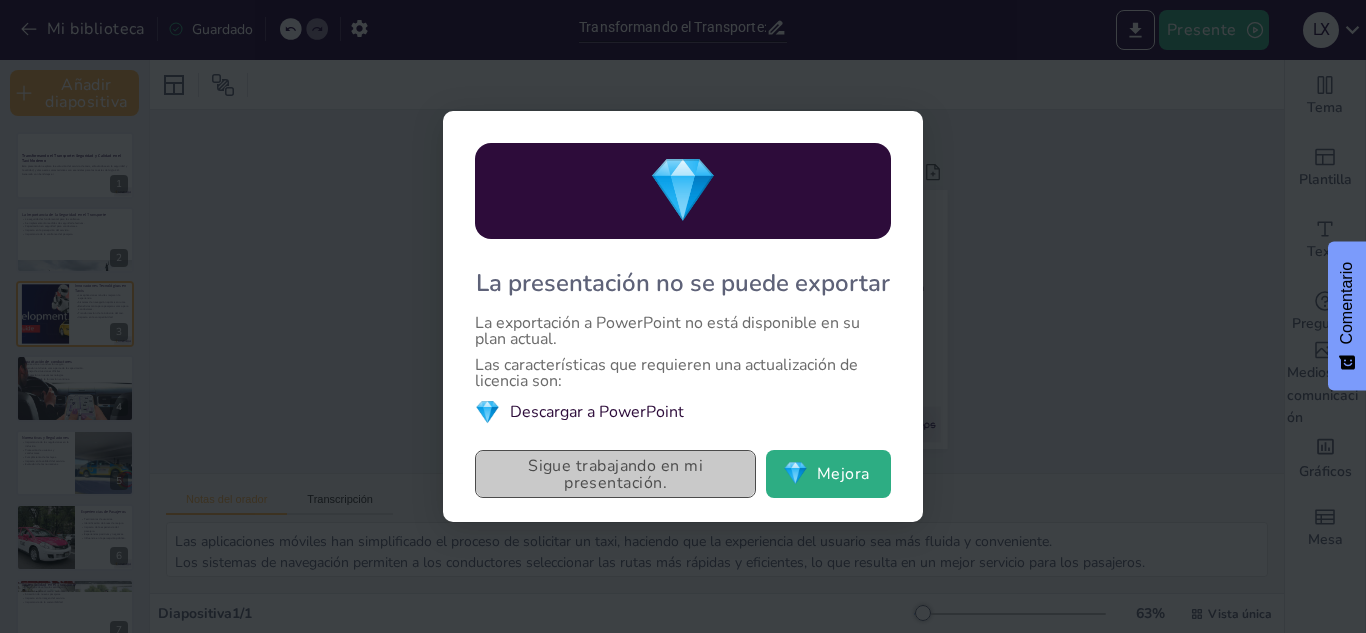 click on "Sigue trabajando en mi presentación." at bounding box center (615, 474) 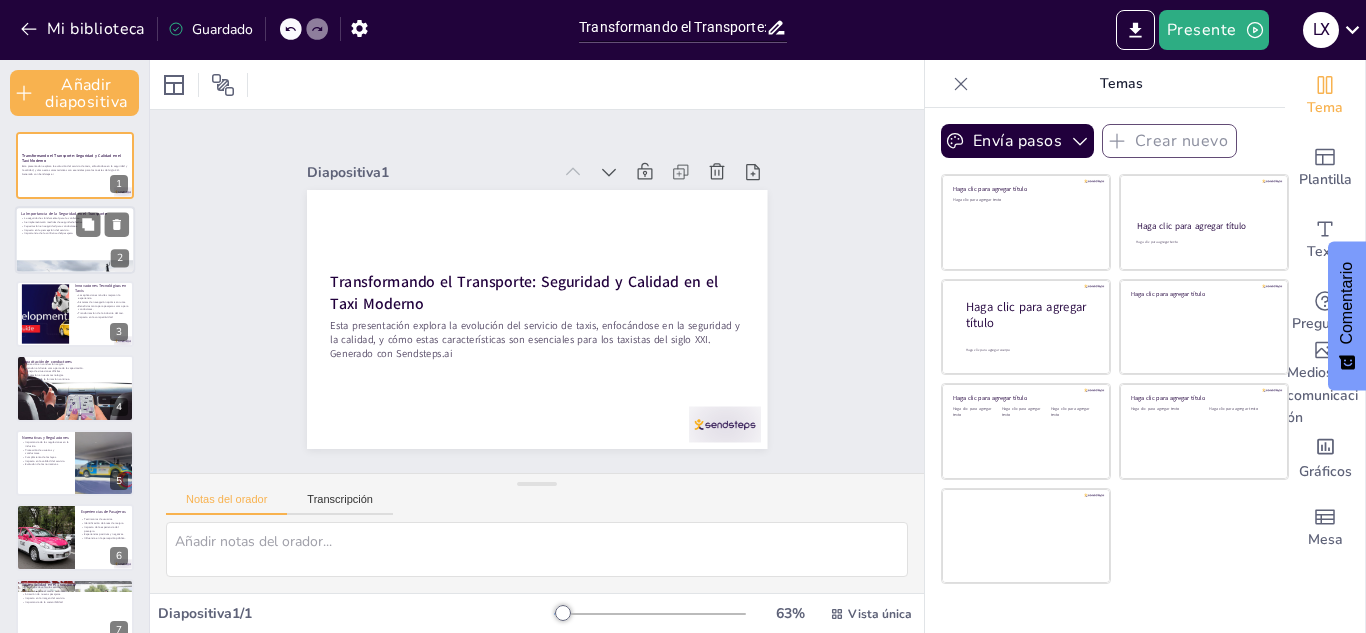 click at bounding box center (75, 240) 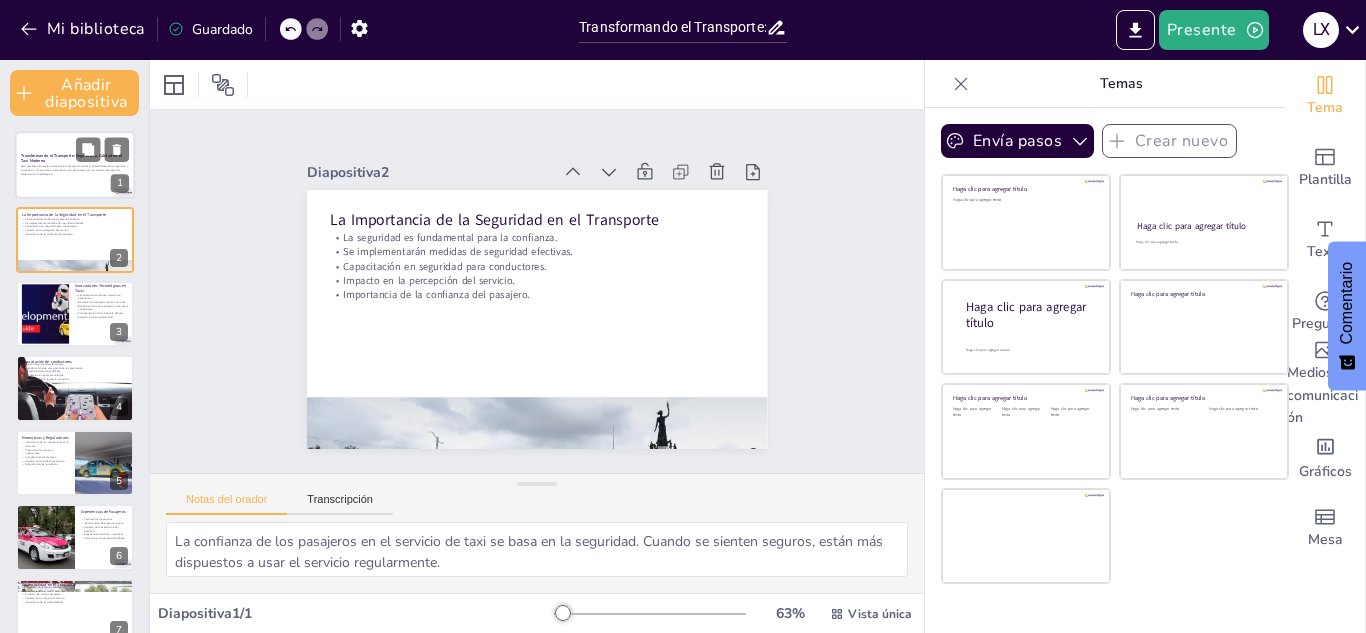 click at bounding box center (75, 166) 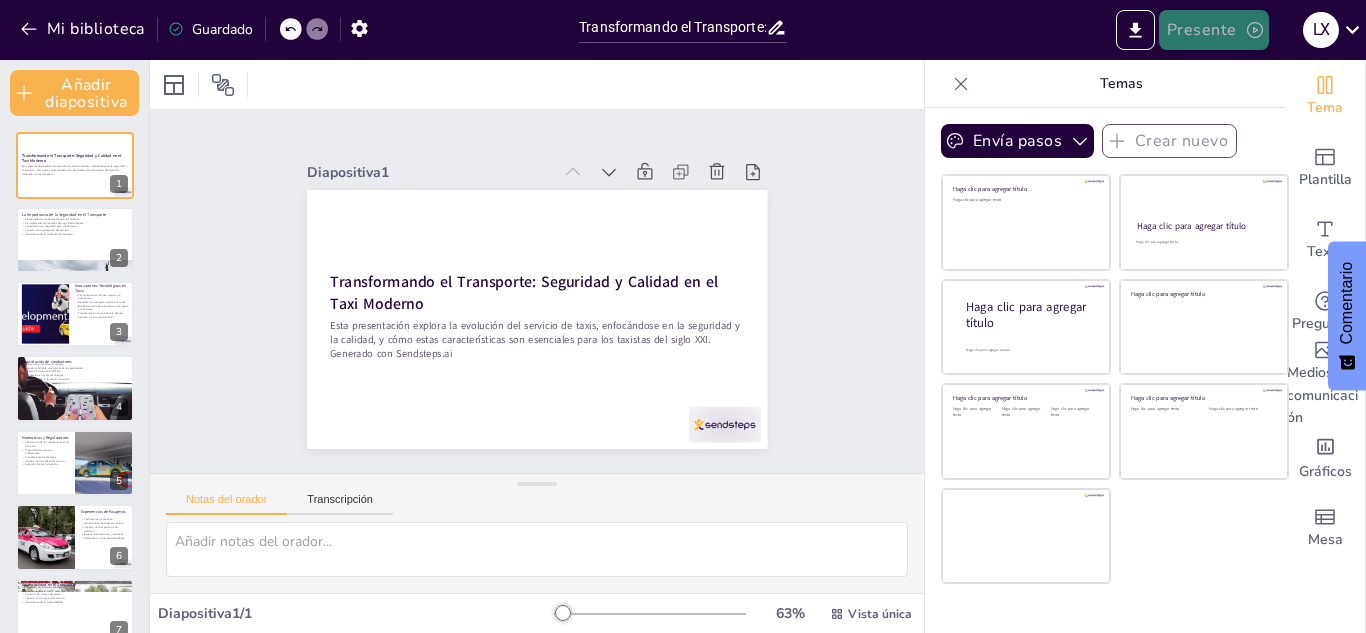 click on "Presente" at bounding box center [1202, 31] 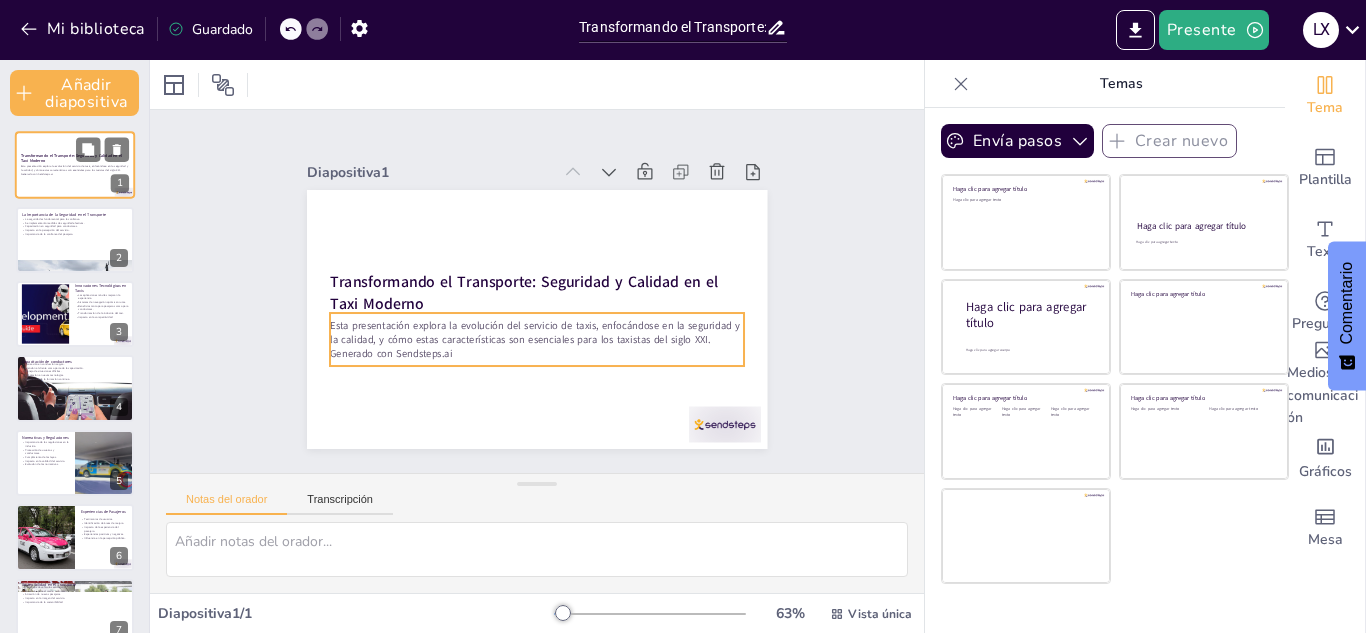 click on "Esta presentación explora la evolución del servicio de taxis, enfocándose en la seguridad y la calidad, y cómo estas características son esenciales para los taxistas del siglo XXI. Generado con Sendsteps.ai" at bounding box center [75, 171] 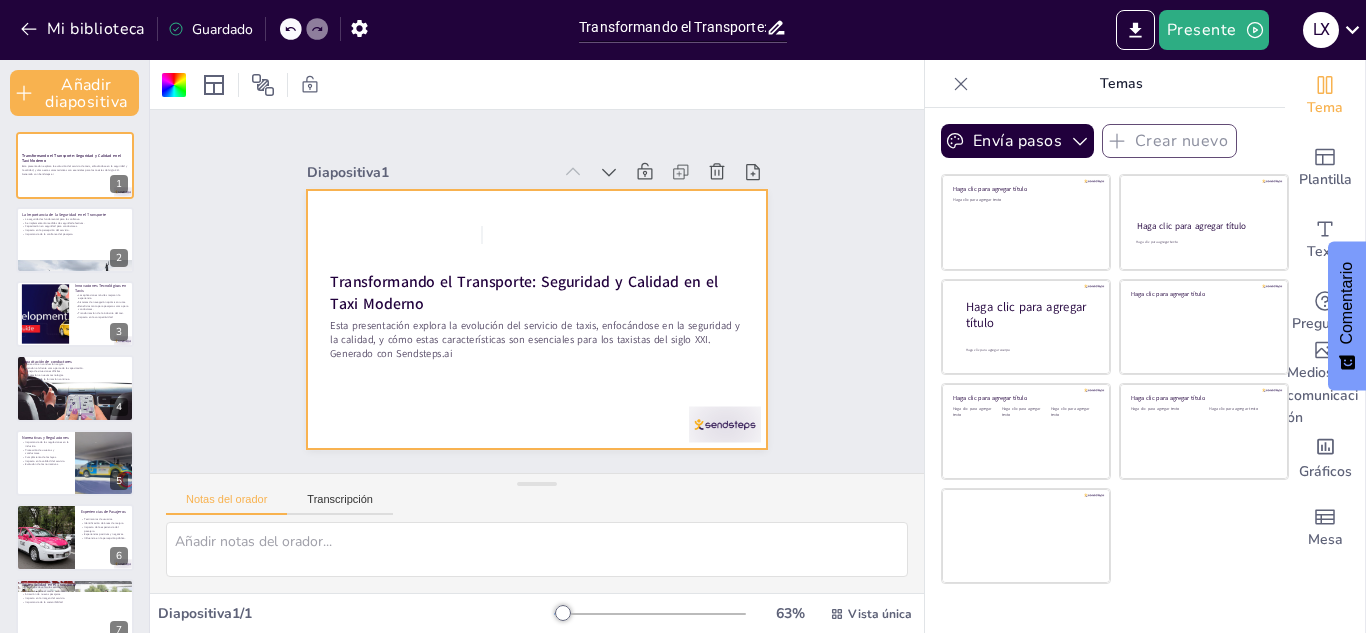 click on "Diapositiva  1 Transformando el Transporte: Seguridad y Calidad en el Taxi Moderno Esta presentación explora la evolución del servicio de taxis, enfocándose en la seguridad y la calidad, y cómo estas características son esenciales para los taxistas del siglo XXI. Generado con Sendsteps.ai Diapositiva  2 La Importancia de la Seguridad en el Transporte La seguridad es fundamental para la confianza. Se implementarán medidas de seguridad efectivas. Capacitación en seguridad para conductores. Impacto en la percepción del servicio. Importancia de la confianza del pasajero. Diapositiva  3 Innovaciones Tecnológicas en Taxis Las aplicaciones móviles mejoran la experiencia. Sistemas de navegación optimizan rutas. Beneficios tanto para pasajeros como para conductores. Transformación de la industria del taxi. Impacto en la competitividad. Diapositiva  4 Capacitación de conductores Formación en conducción segura. Atención al cliente como parte de la capacitación. Manejo de situaciones difíciles. 5 6 7 8" at bounding box center [537, 291] 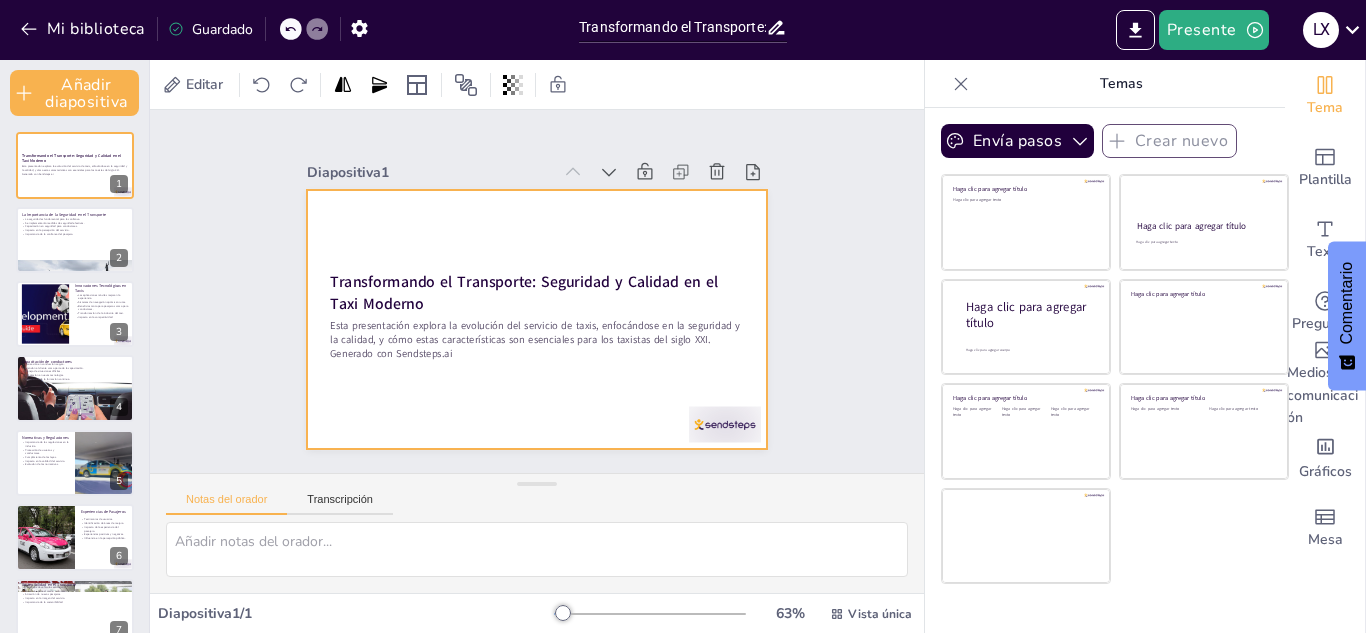 click at bounding box center (537, 319) 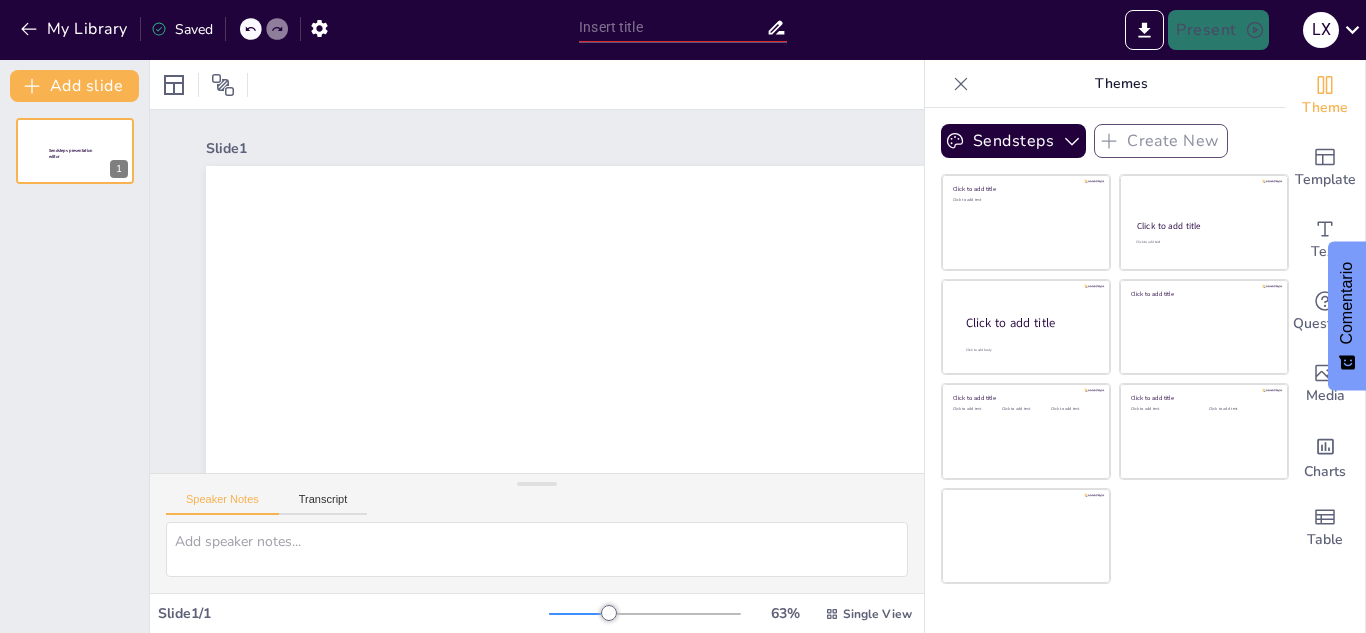 scroll, scrollTop: 0, scrollLeft: 0, axis: both 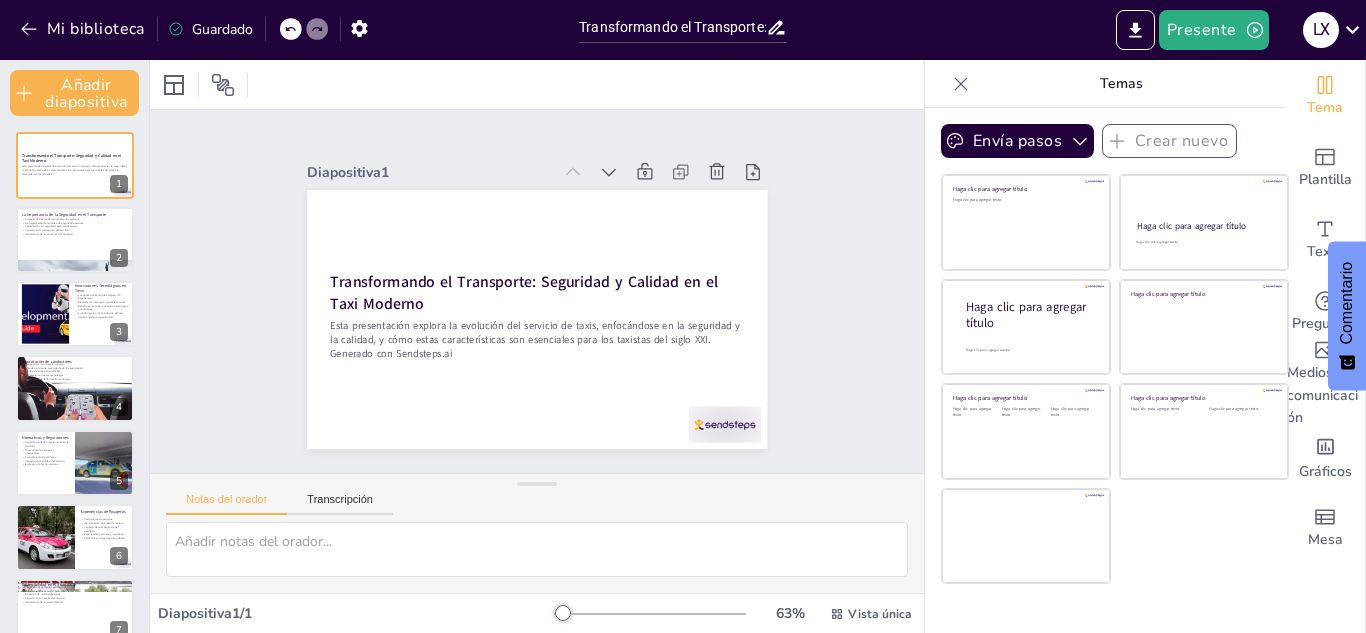 click 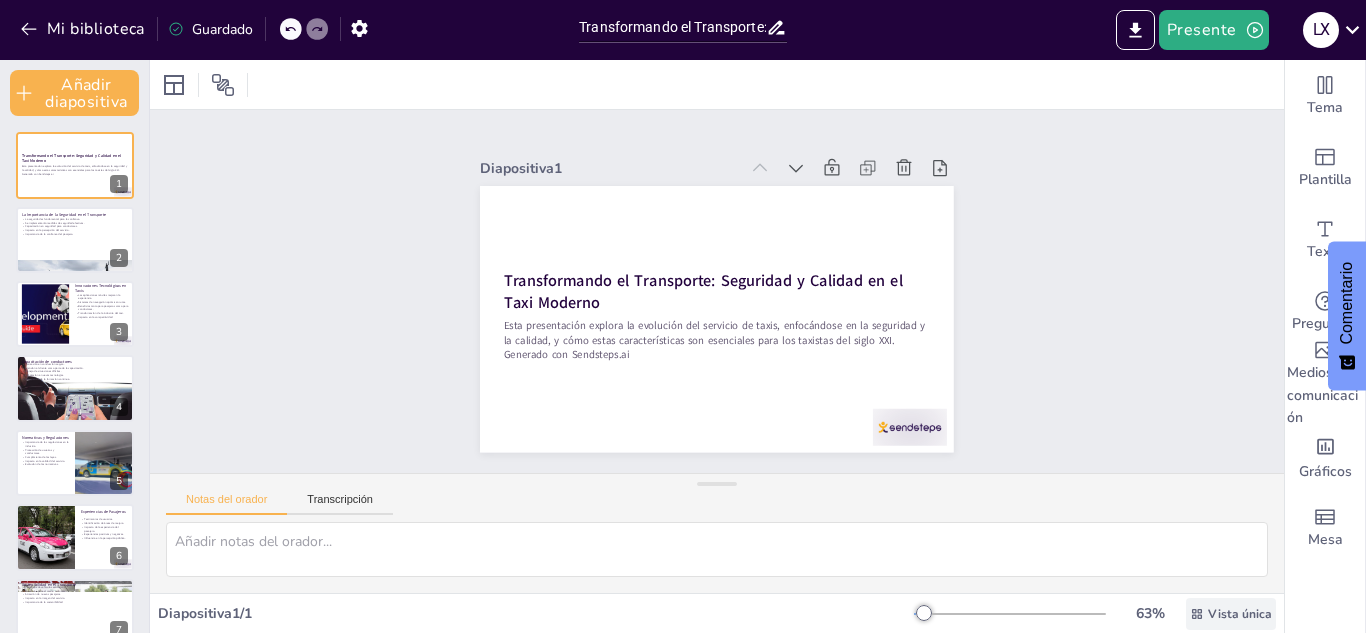 click 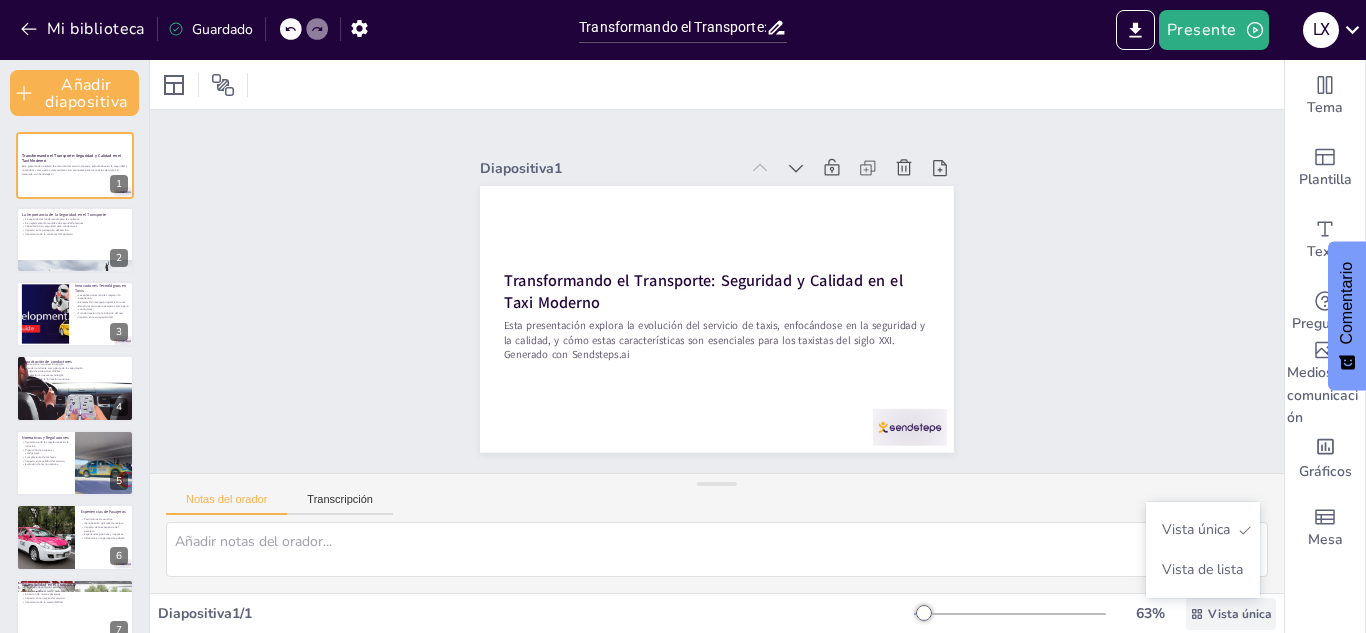 click 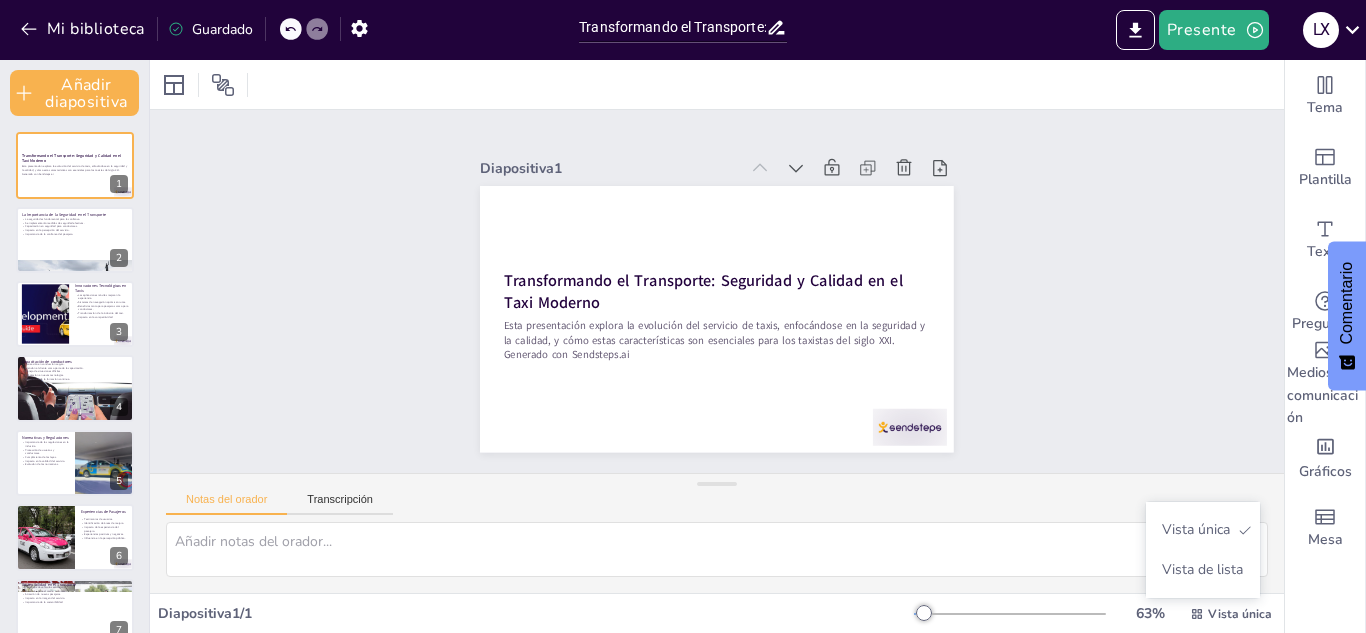 click on "Diapositiva  1 Transformando el Transporte: Seguridad y Calidad en el Taxi Moderno Esta presentación explora la evolución del servicio de taxis, enfocándose en la seguridad y la calidad, y cómo estas características son esenciales para los taxistas del siglo XXI. Generado con Sendsteps.ai Diapositiva  2 La Importancia de la Seguridad en el Transporte La seguridad es fundamental para la confianza. Se implementarán medidas de seguridad efectivas. Capacitación en seguridad para conductores. Impacto en la percepción del servicio. Importancia de la confianza del pasajero. Diapositiva  3 Innovaciones Tecnológicas en Taxis Las aplicaciones móviles mejoran la experiencia. Sistemas de navegación optimizan rutas. Beneficios tanto para pasajeros como para conductores. Transformación de la industria del taxi. Impacto en la competitividad. Diapositiva  4 Capacitación de conductores Formación en conducción segura. Atención al cliente como parte de la capacitación. Manejo de situaciones difíciles. 5 6 7 8" at bounding box center [717, 291] 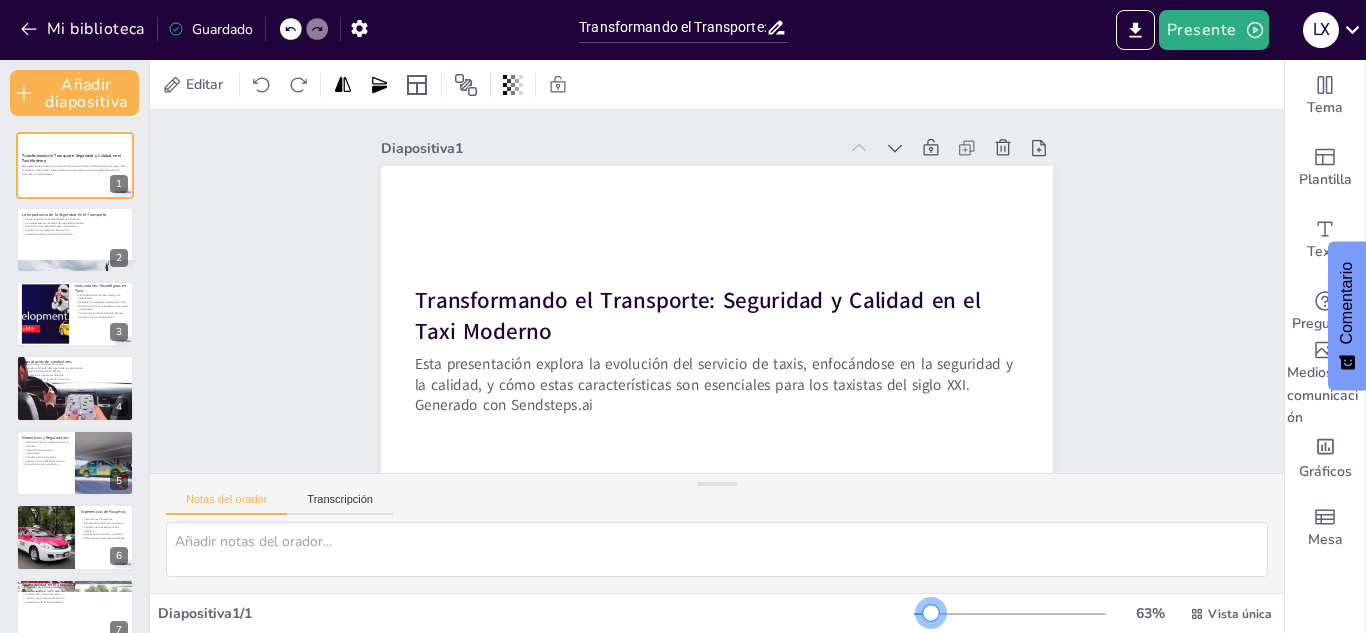 click at bounding box center (931, 613) 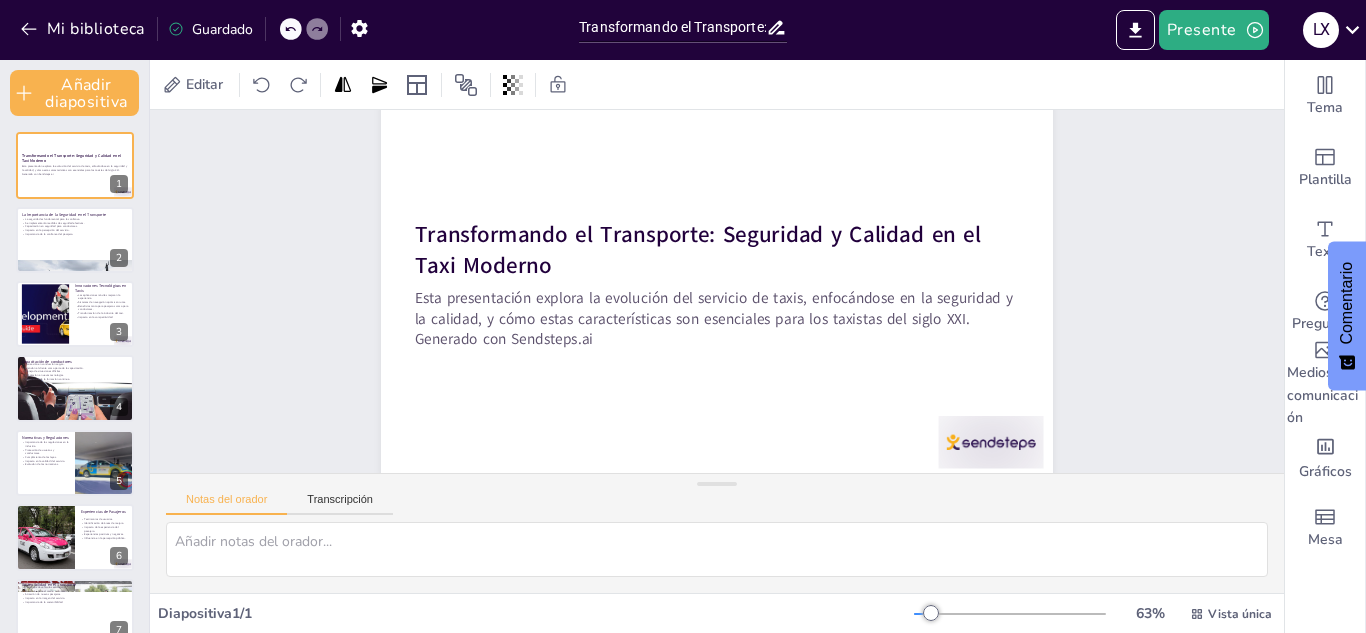 scroll, scrollTop: 80, scrollLeft: 0, axis: vertical 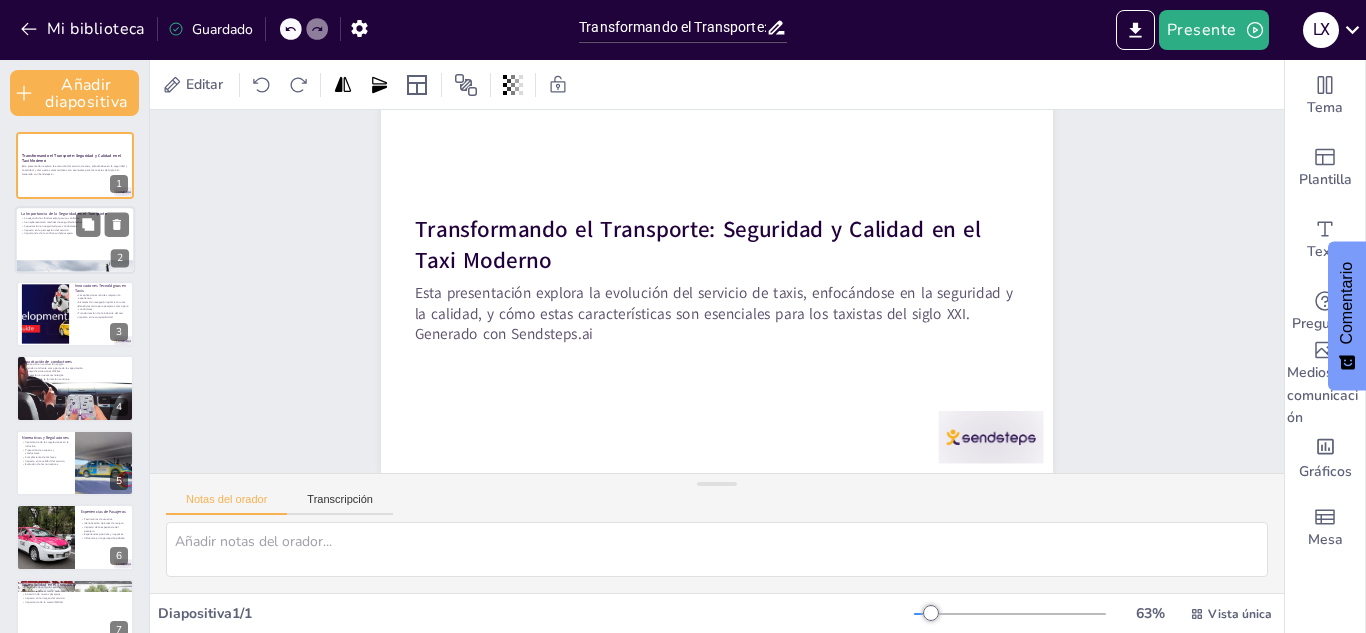 click on "La Importancia de la Seguridad en el Transporte" at bounding box center (64, 213) 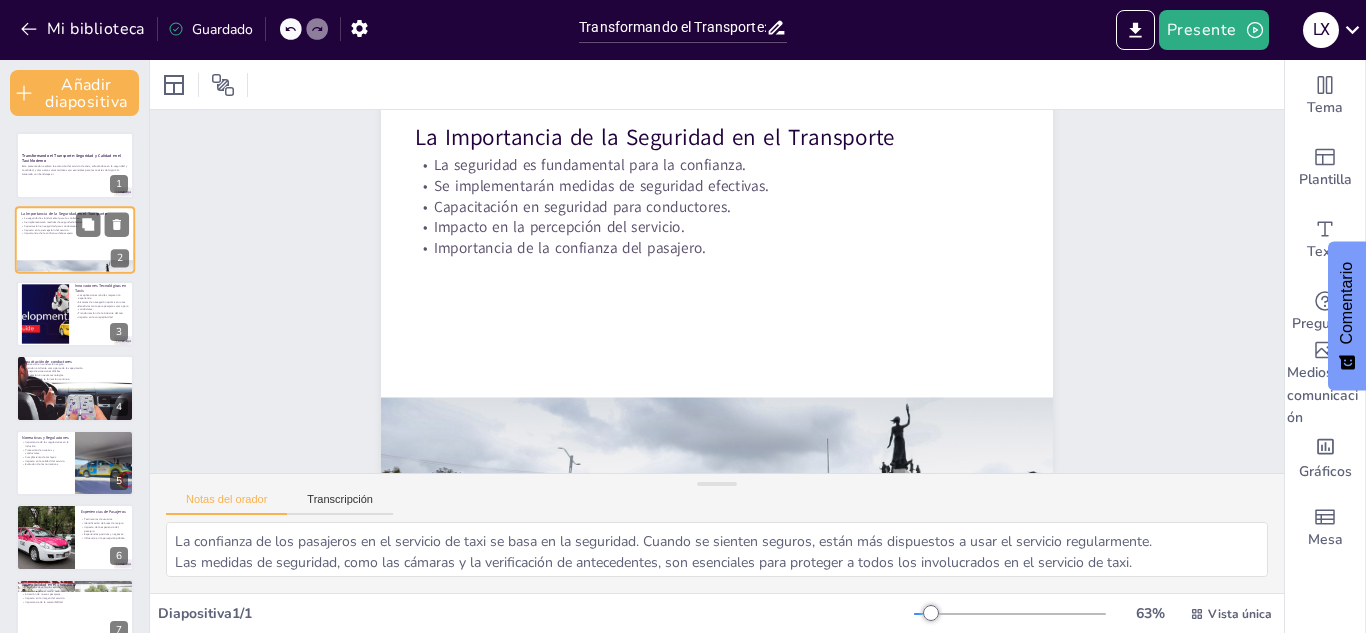 scroll, scrollTop: 0, scrollLeft: 0, axis: both 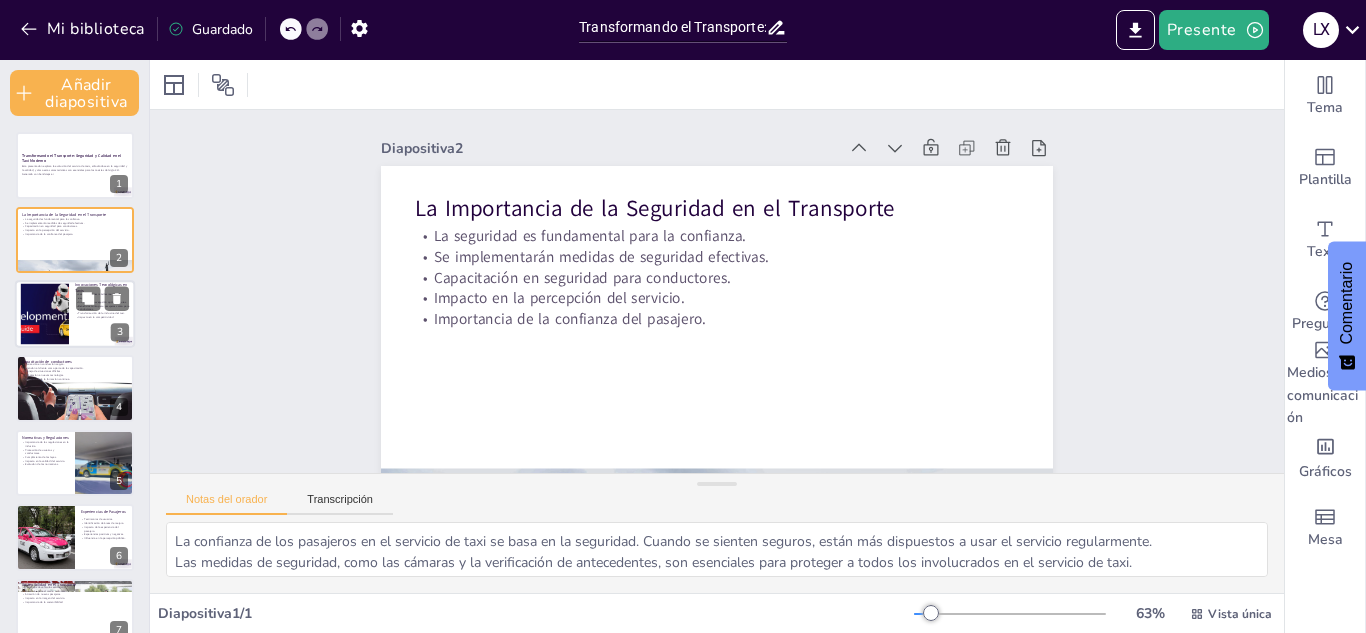 click on "Transformación de la industria del taxi." at bounding box center (101, 313) 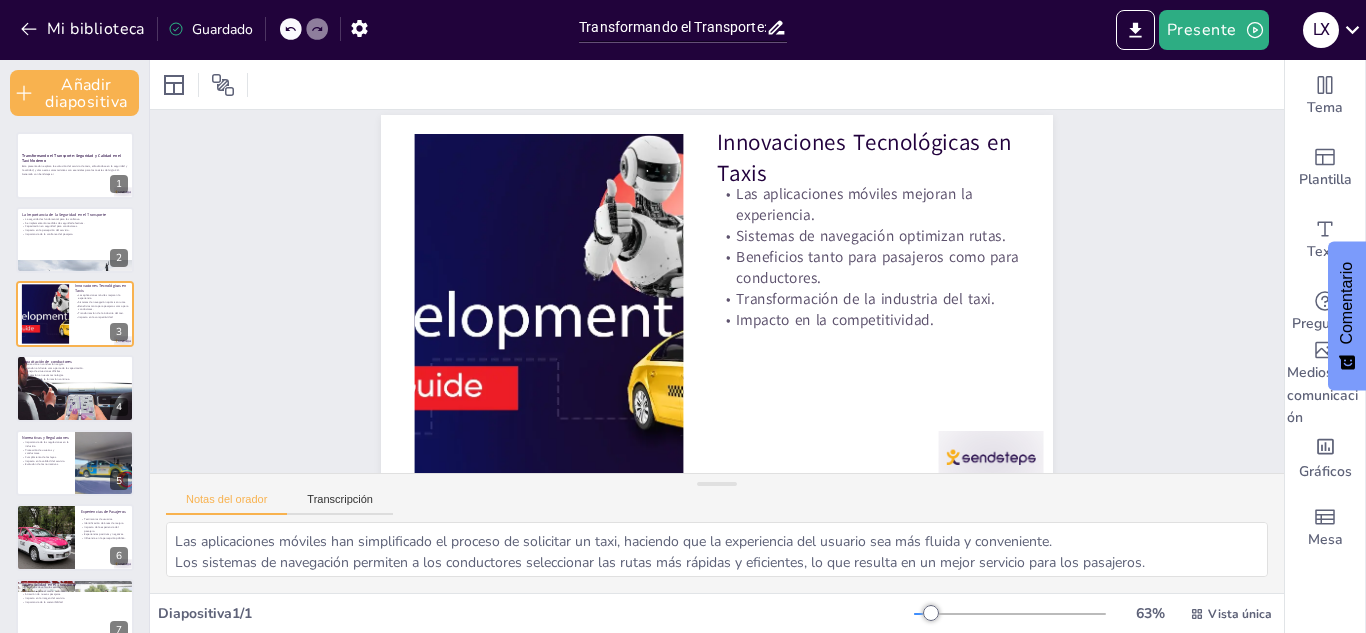 scroll, scrollTop: 54, scrollLeft: 0, axis: vertical 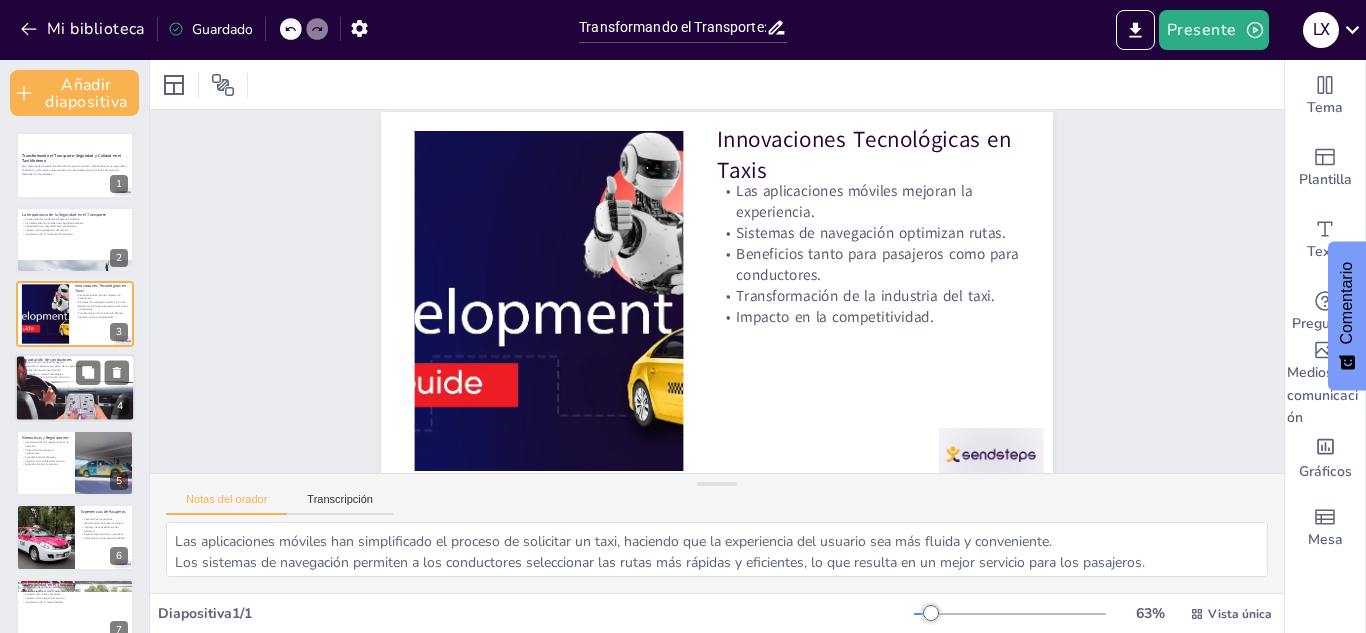 click at bounding box center [75, 388] 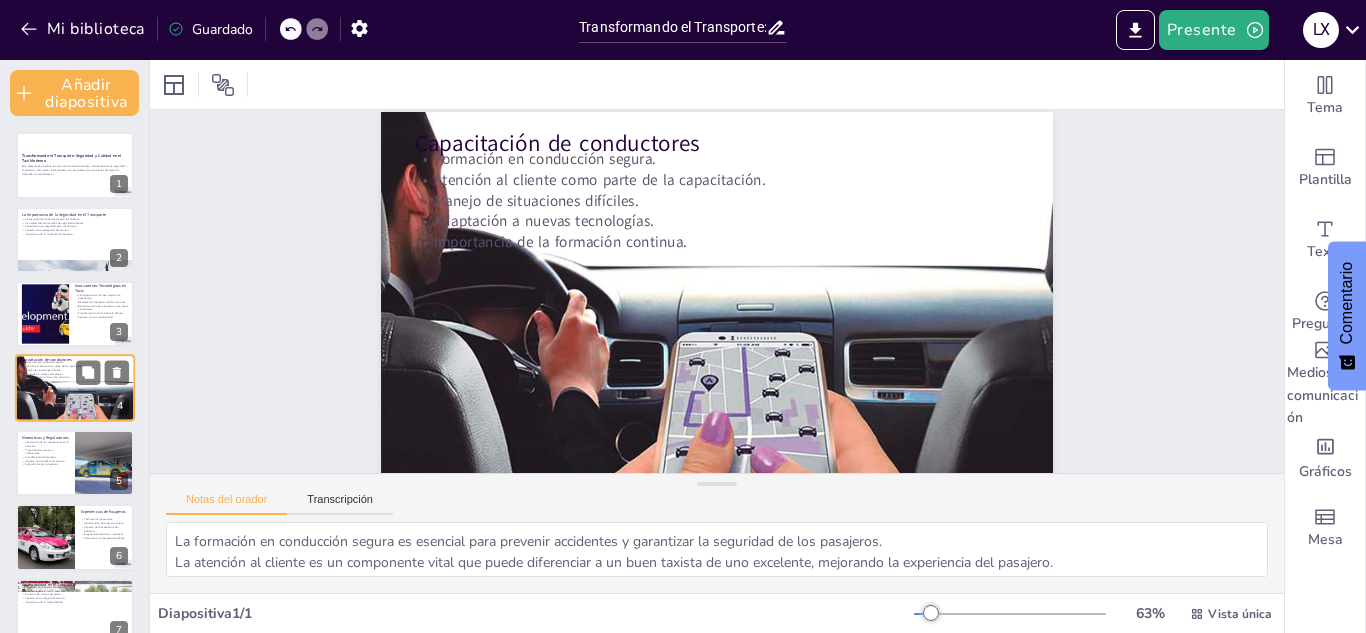 scroll, scrollTop: 14, scrollLeft: 0, axis: vertical 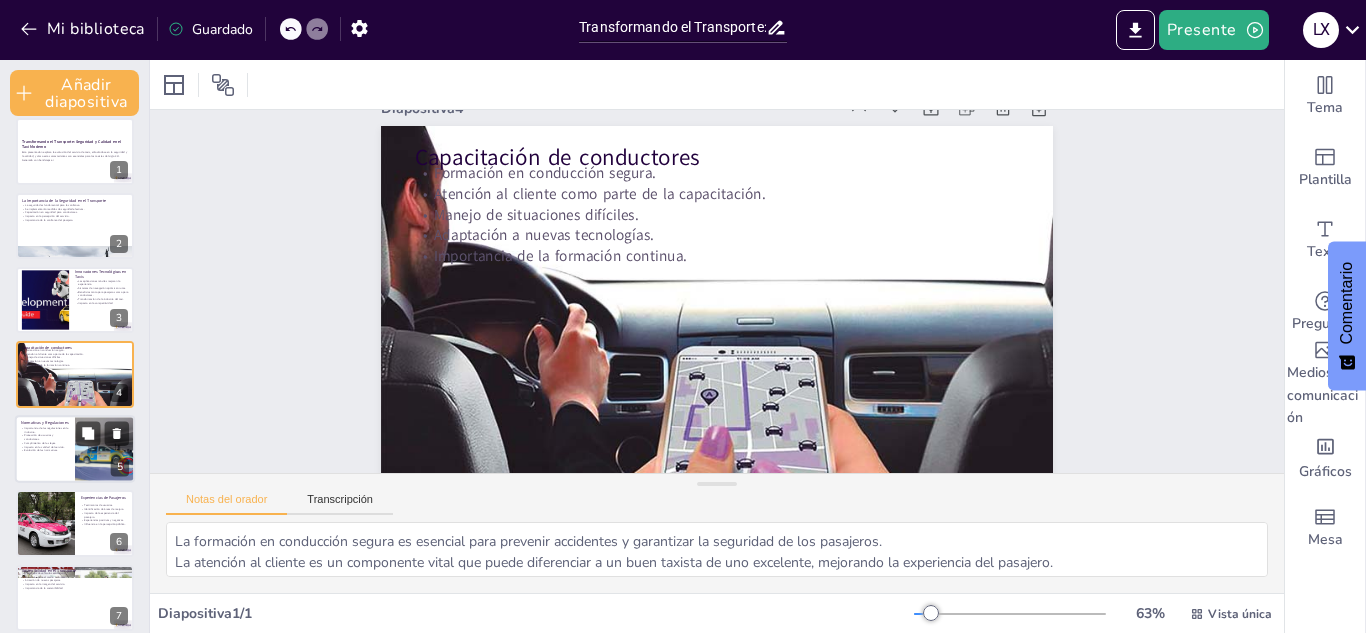 click at bounding box center [75, 449] 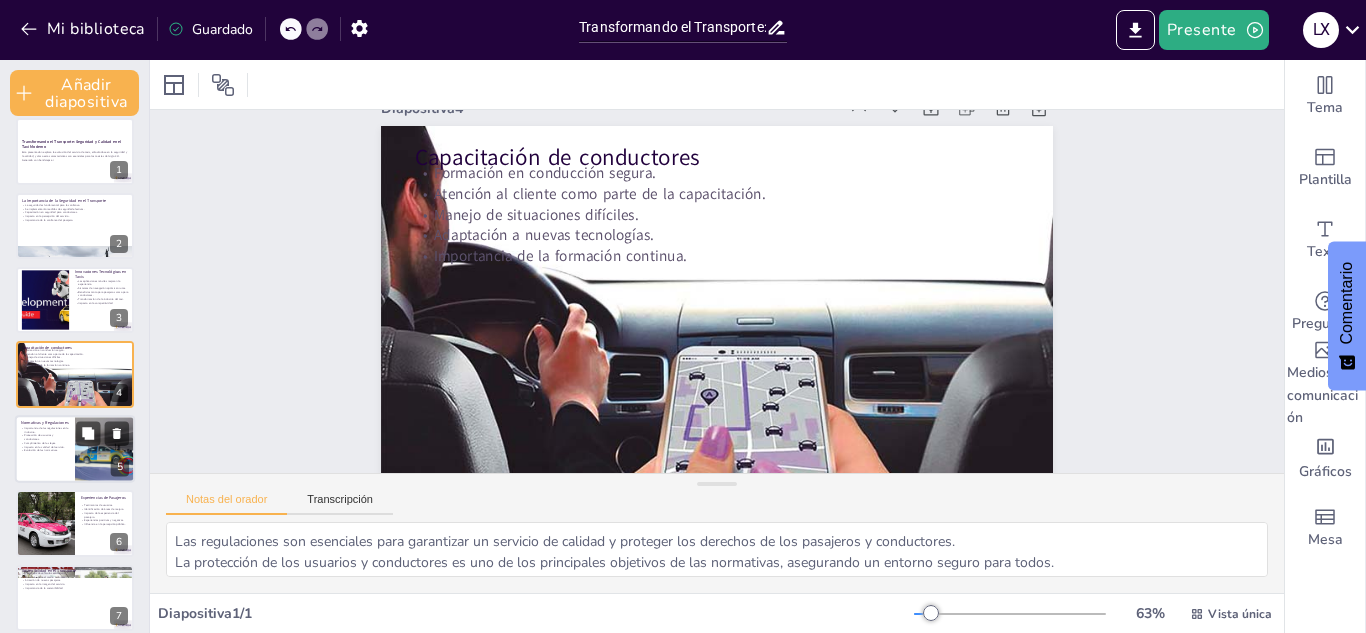 scroll, scrollTop: 88, scrollLeft: 0, axis: vertical 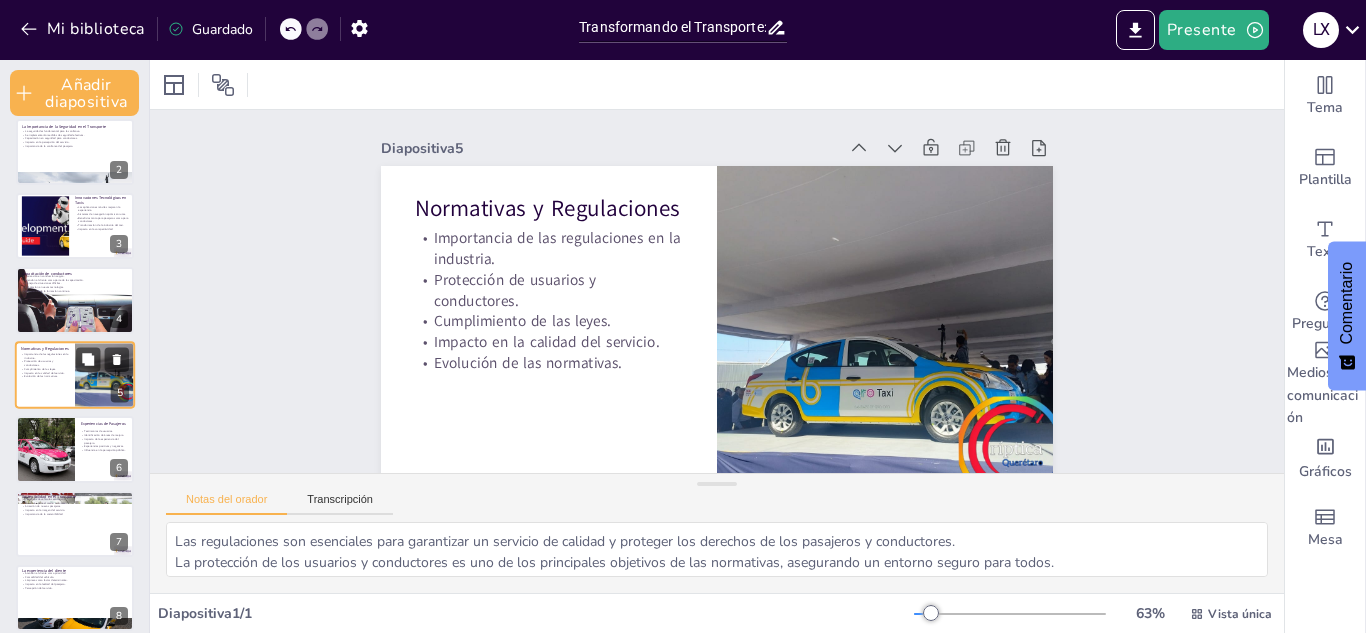 click at bounding box center [45, 449] 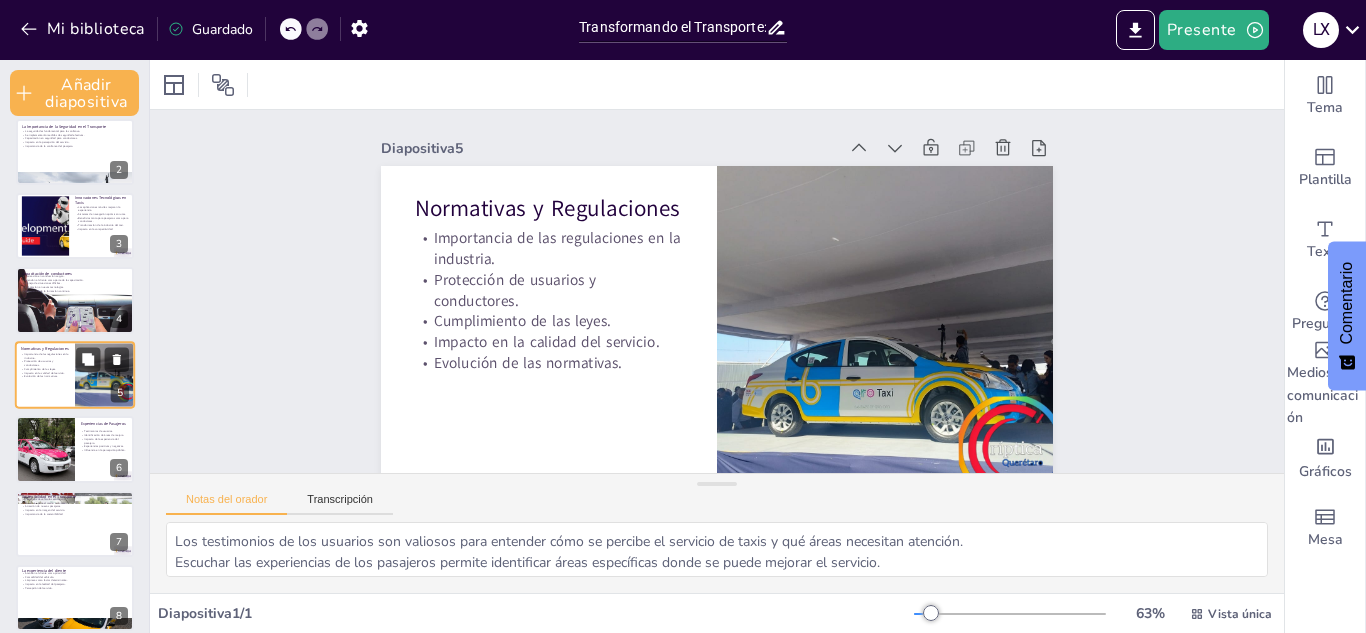 scroll, scrollTop: 163, scrollLeft: 0, axis: vertical 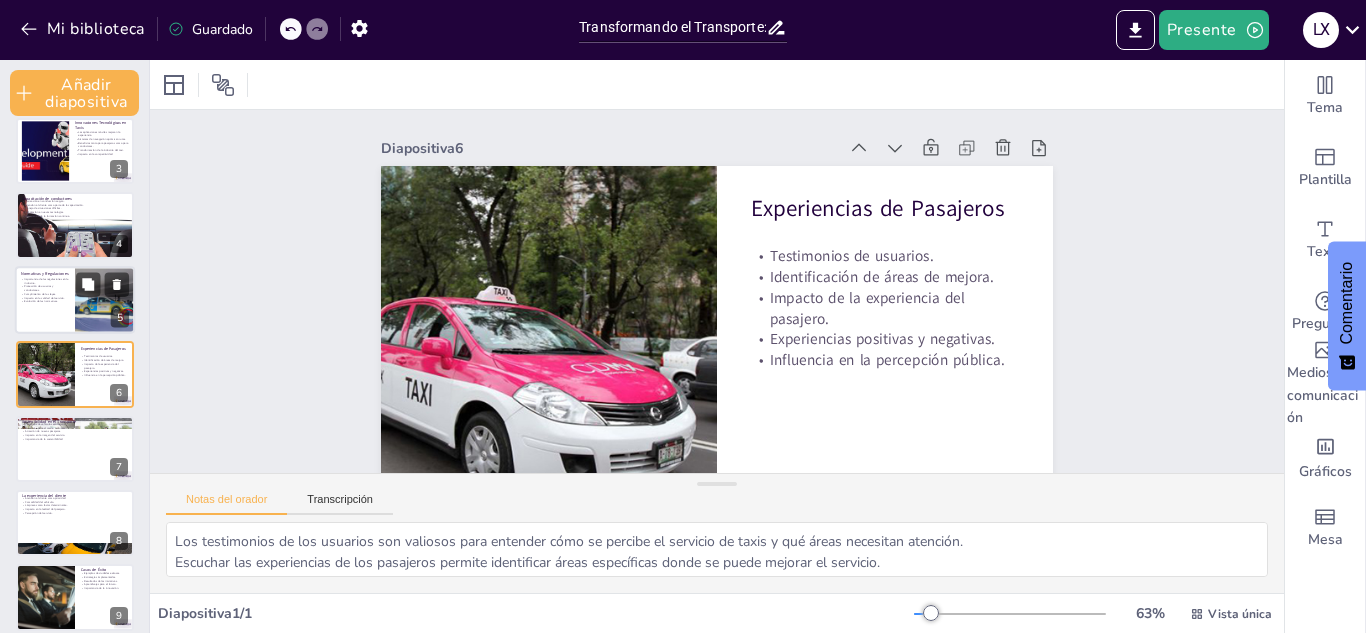 click at bounding box center [75, 449] 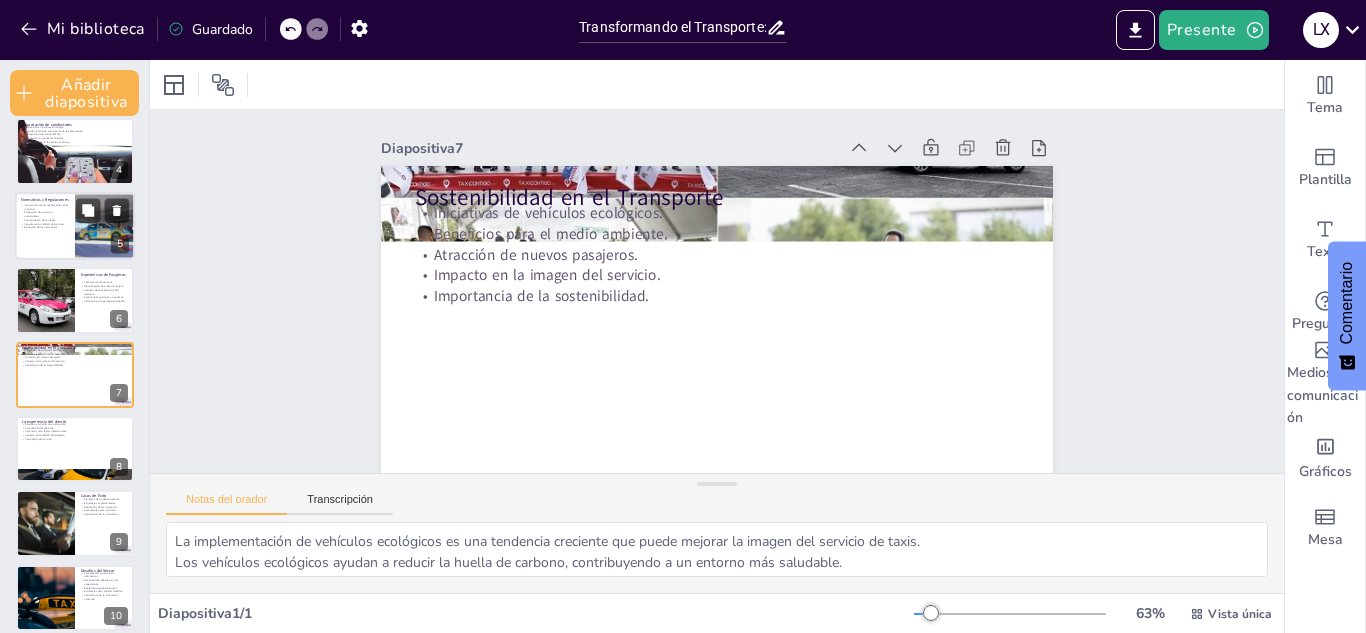 click at bounding box center (75, 449) 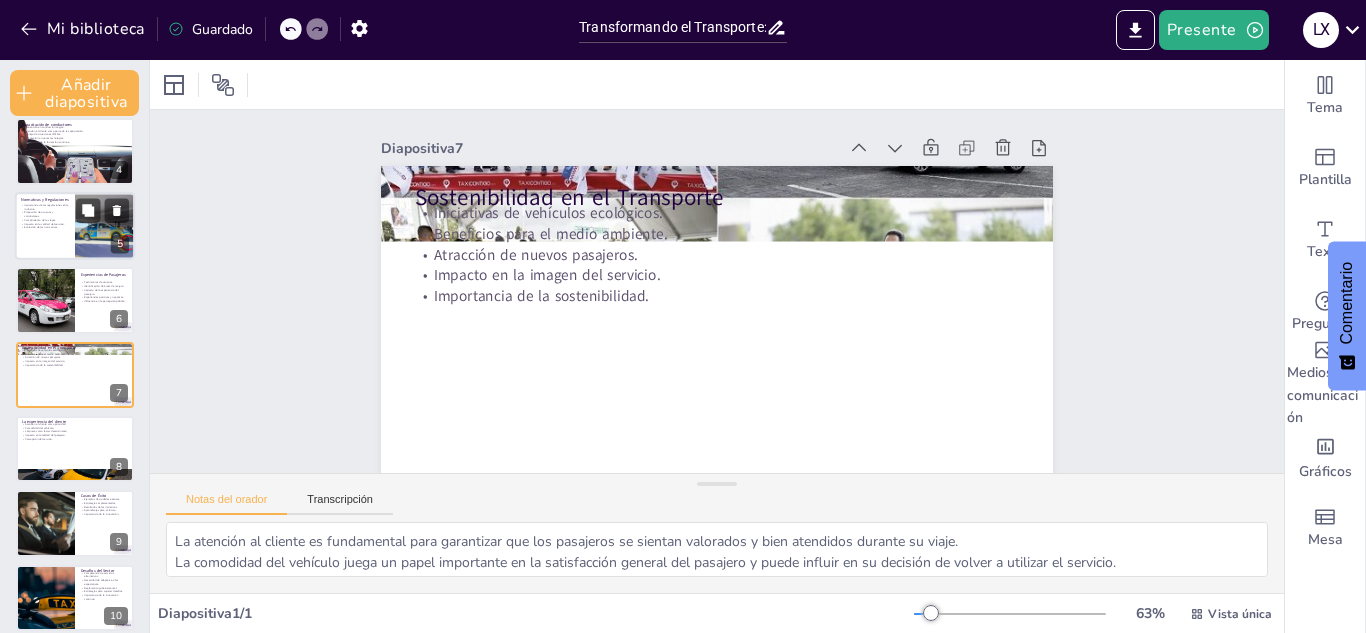 scroll, scrollTop: 311, scrollLeft: 0, axis: vertical 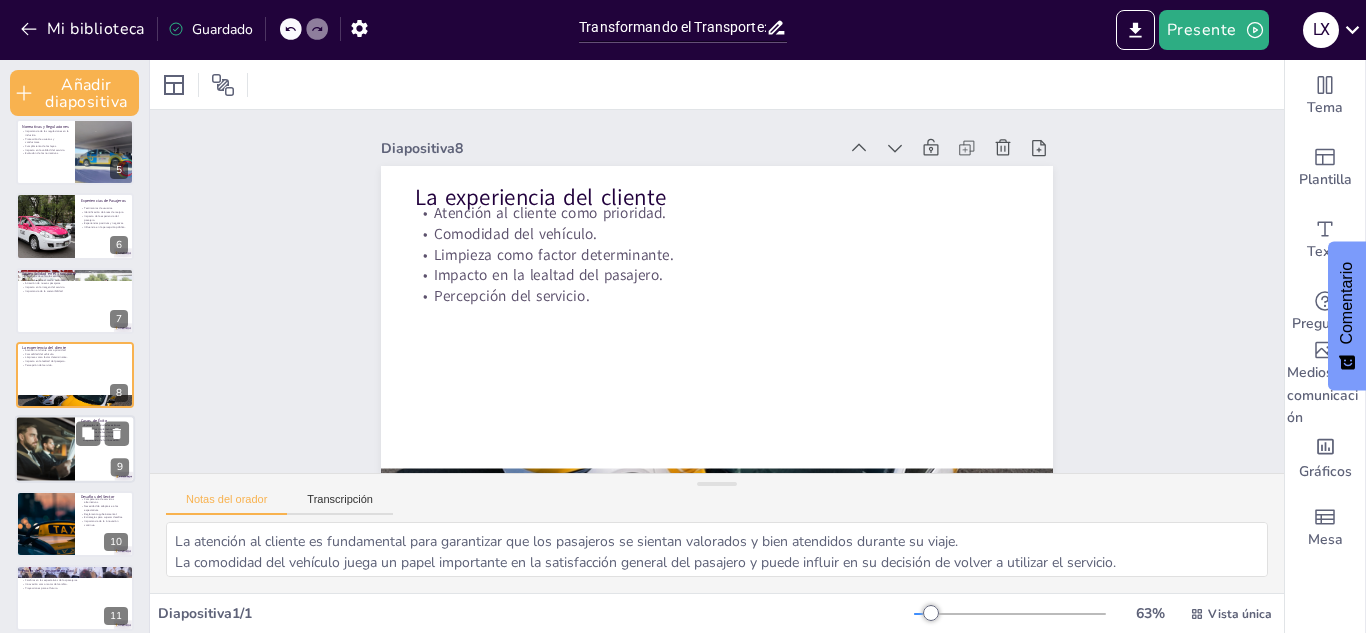 click at bounding box center [45, 450] 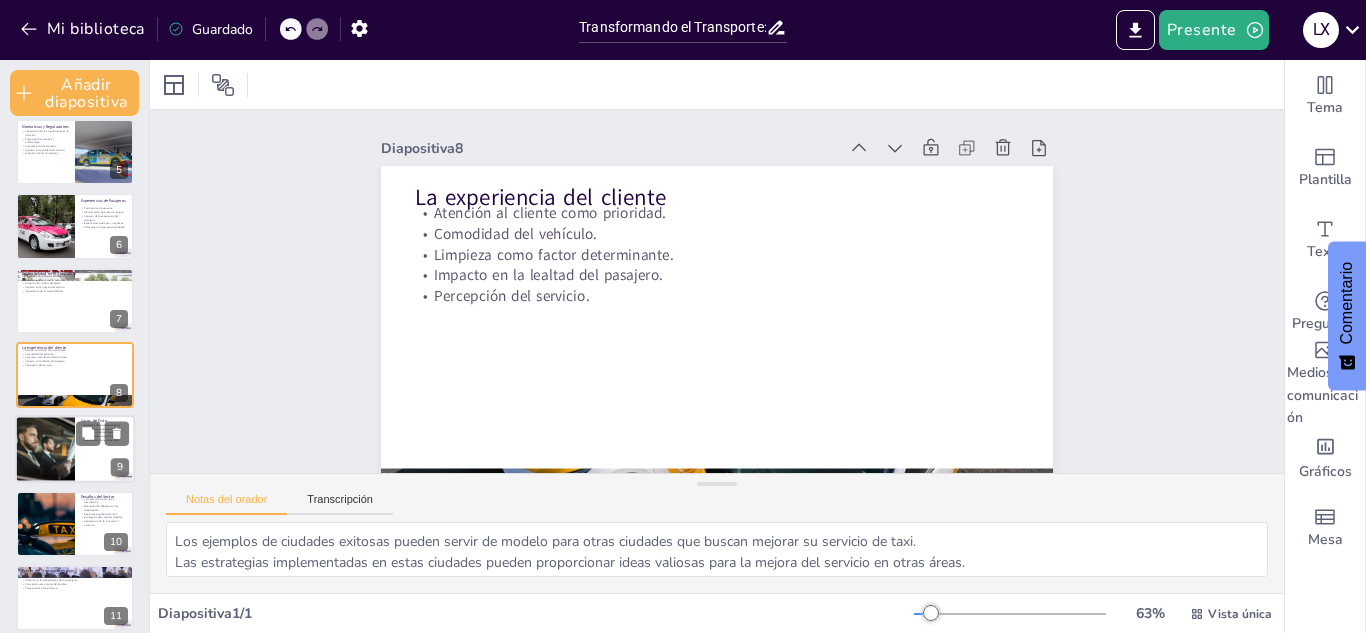 scroll, scrollTop: 386, scrollLeft: 0, axis: vertical 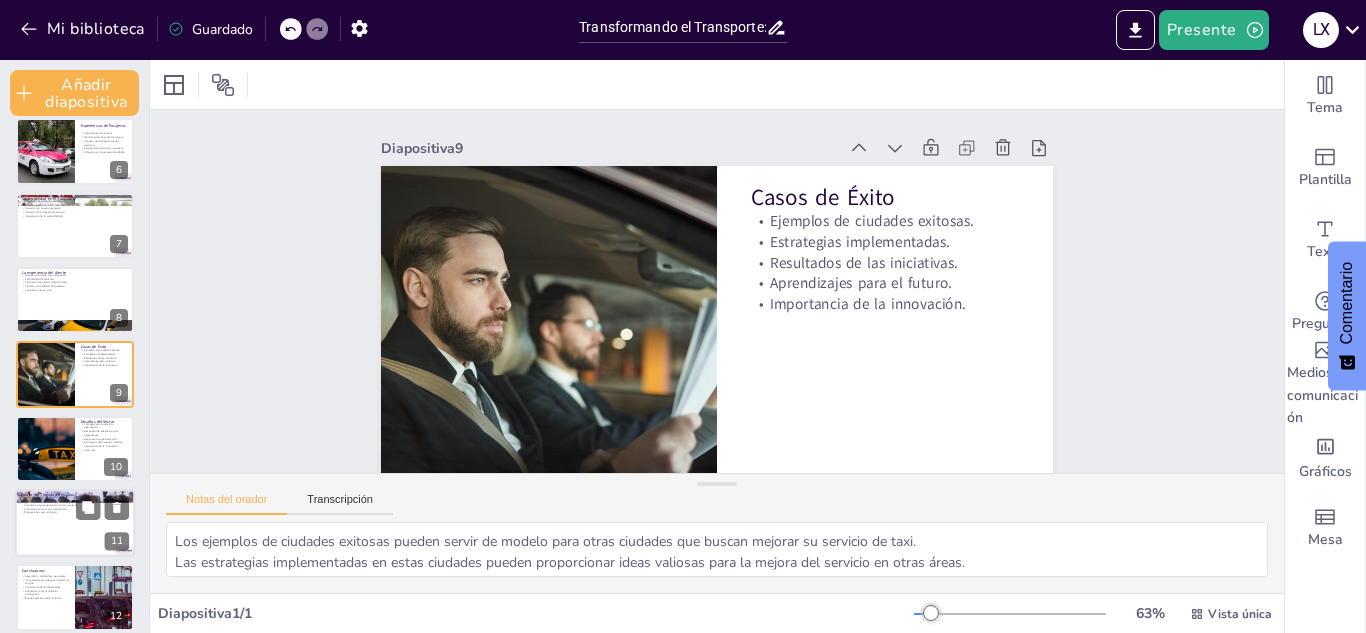 click at bounding box center (75, 523) 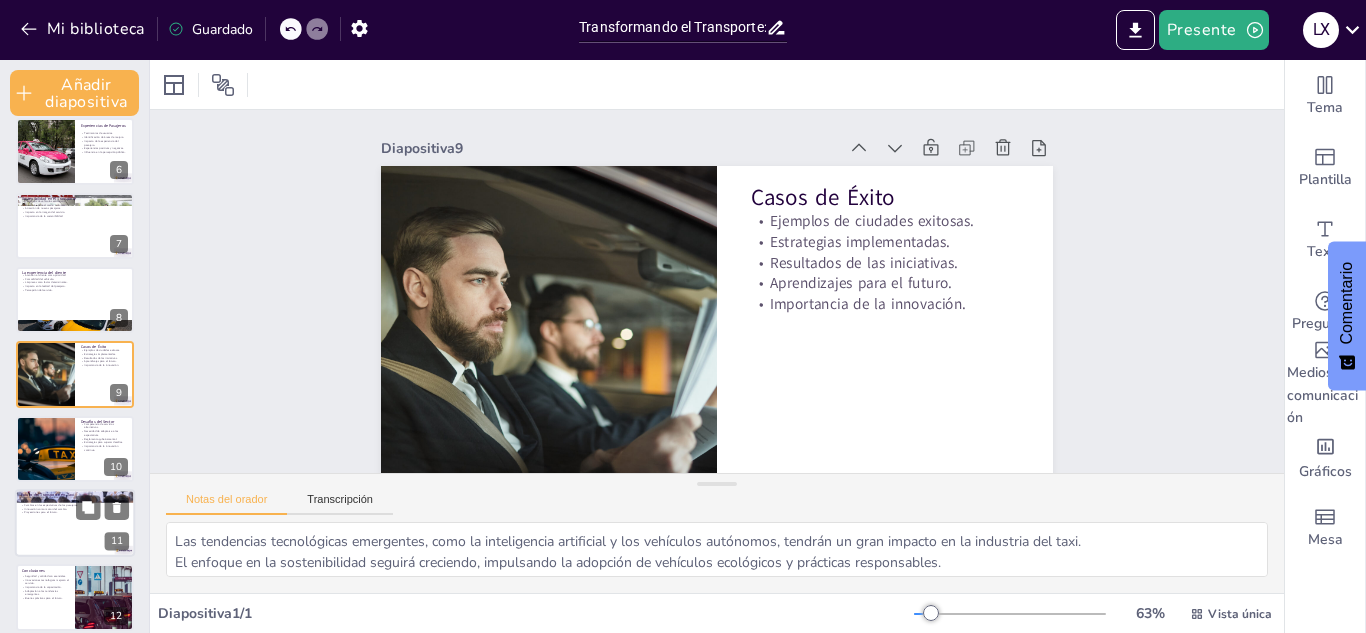 scroll, scrollTop: 535, scrollLeft: 0, axis: vertical 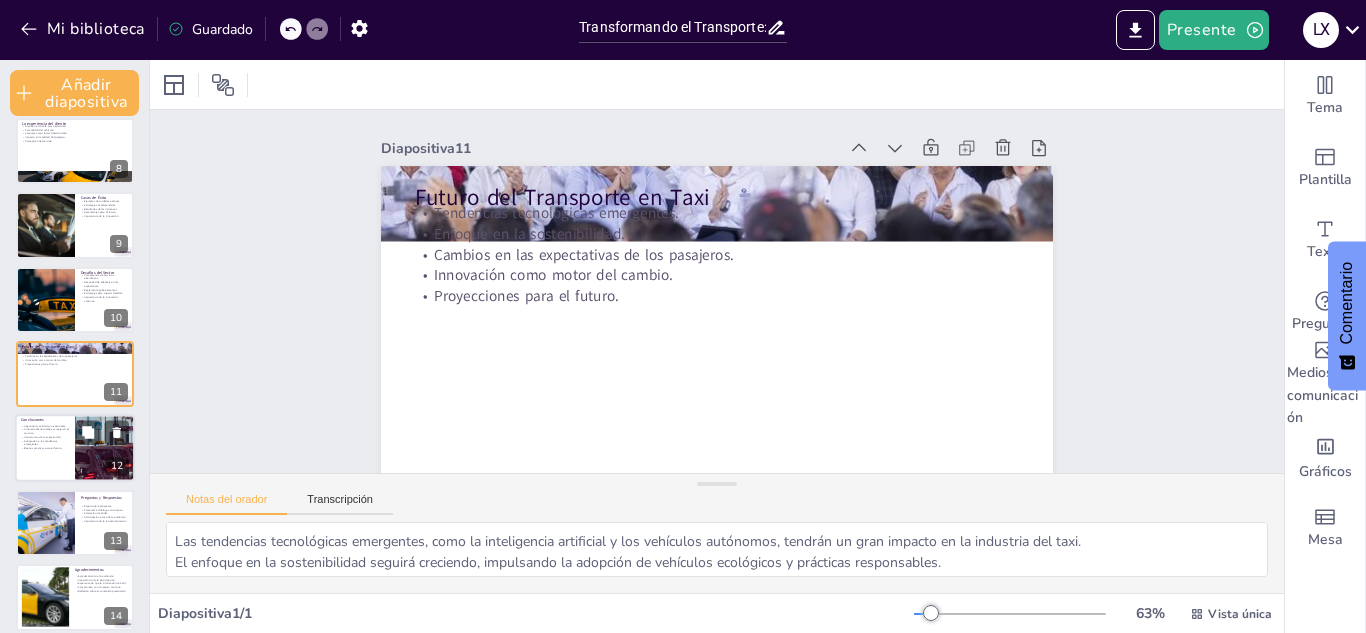 click at bounding box center (75, 449) 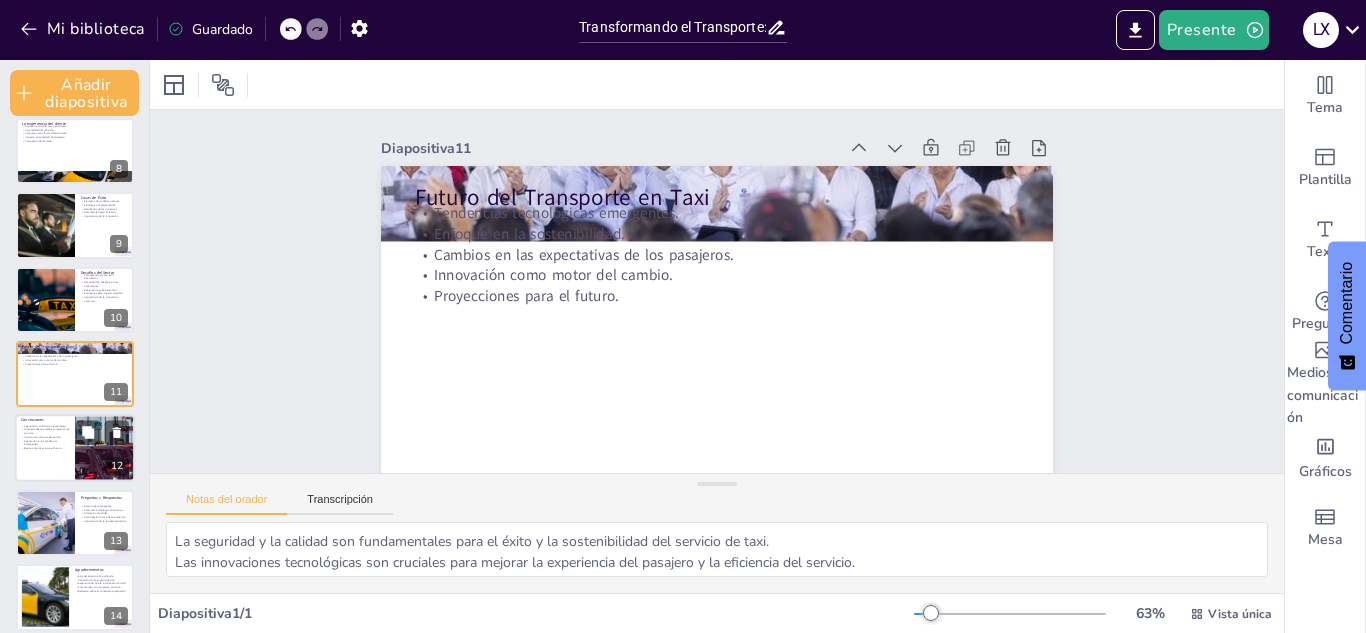 scroll, scrollTop: 609, scrollLeft: 0, axis: vertical 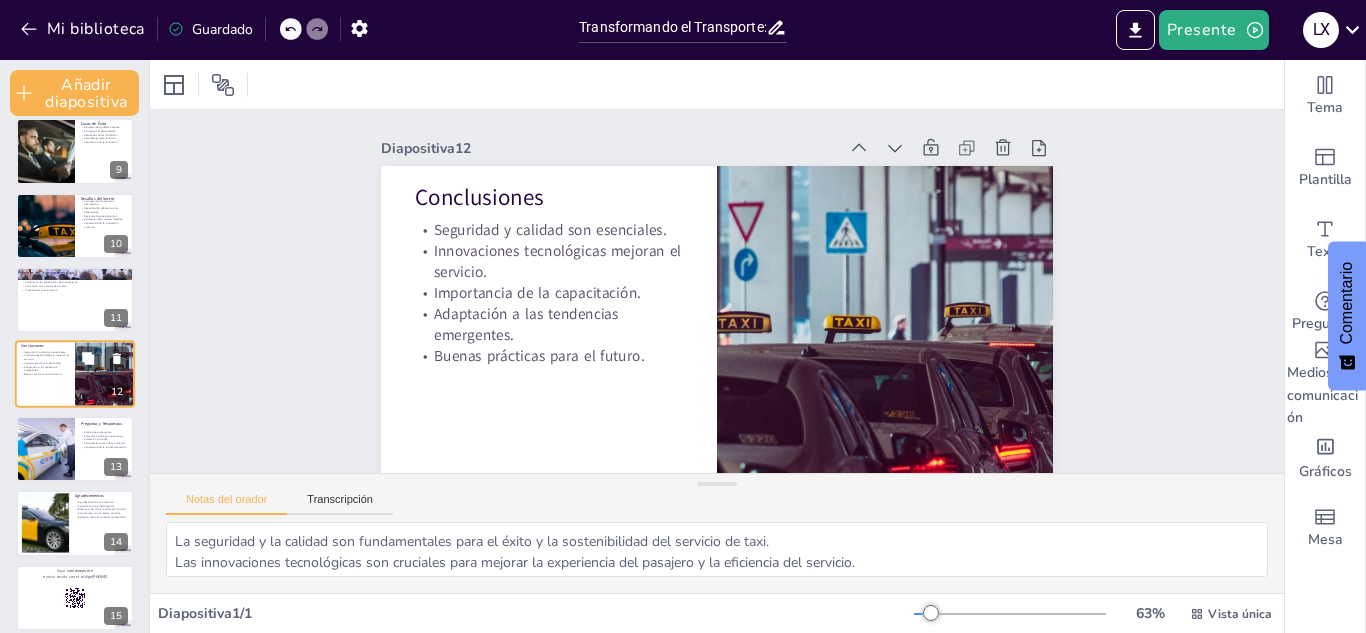 click at bounding box center [46, 449] 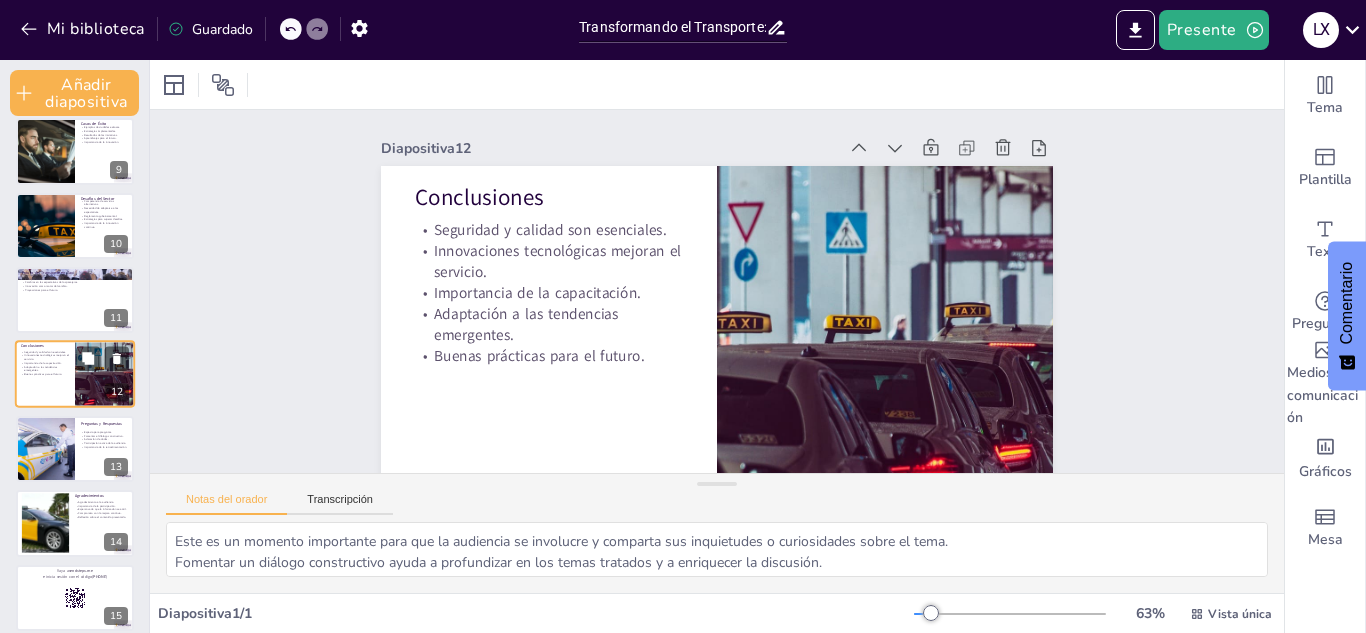 scroll, scrollTop: 683, scrollLeft: 0, axis: vertical 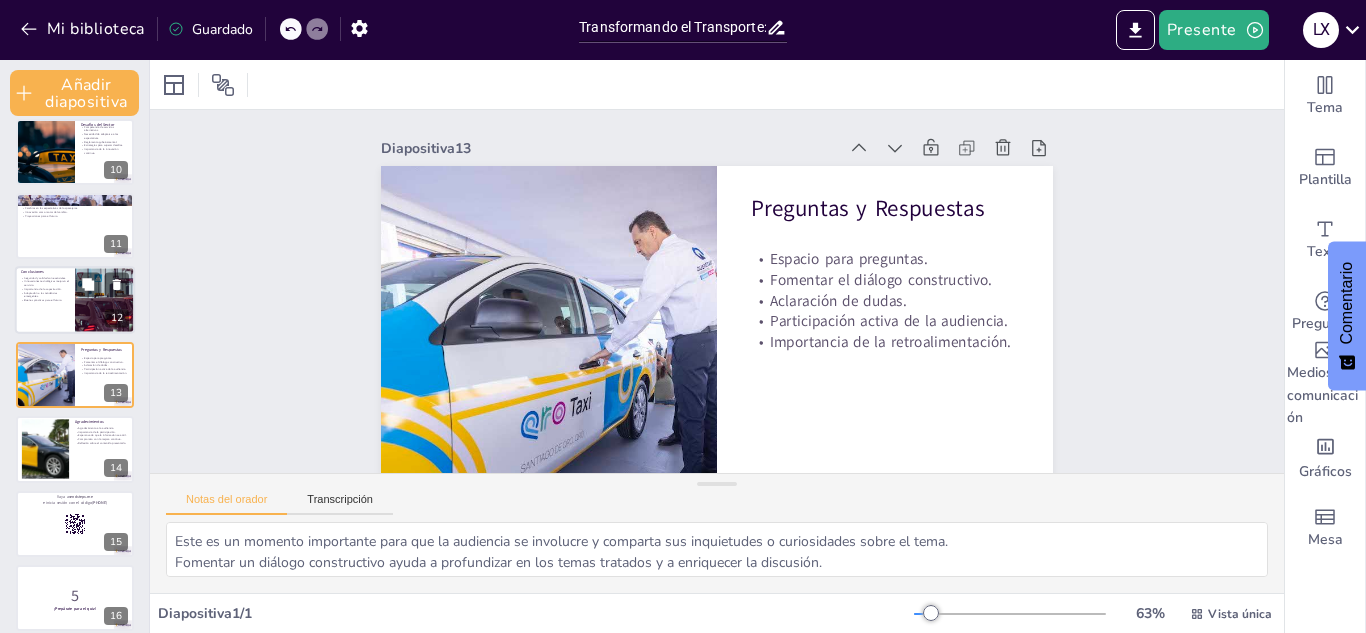 click at bounding box center [45, 449] 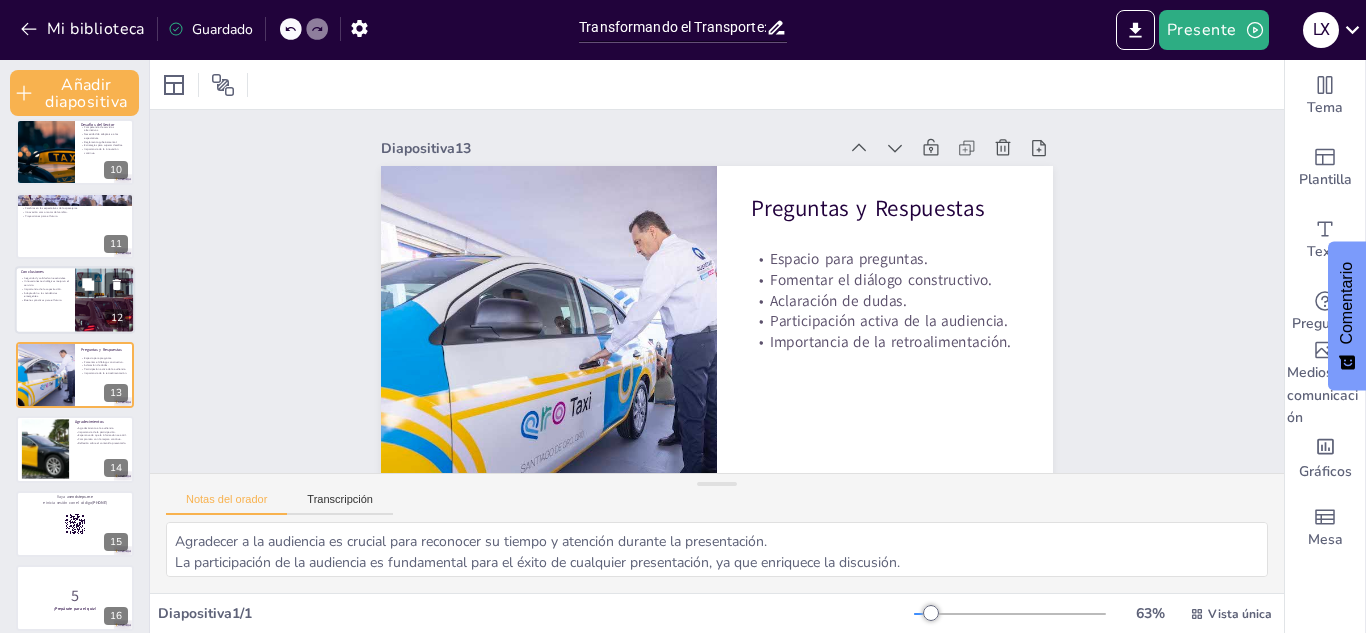 scroll, scrollTop: 758, scrollLeft: 0, axis: vertical 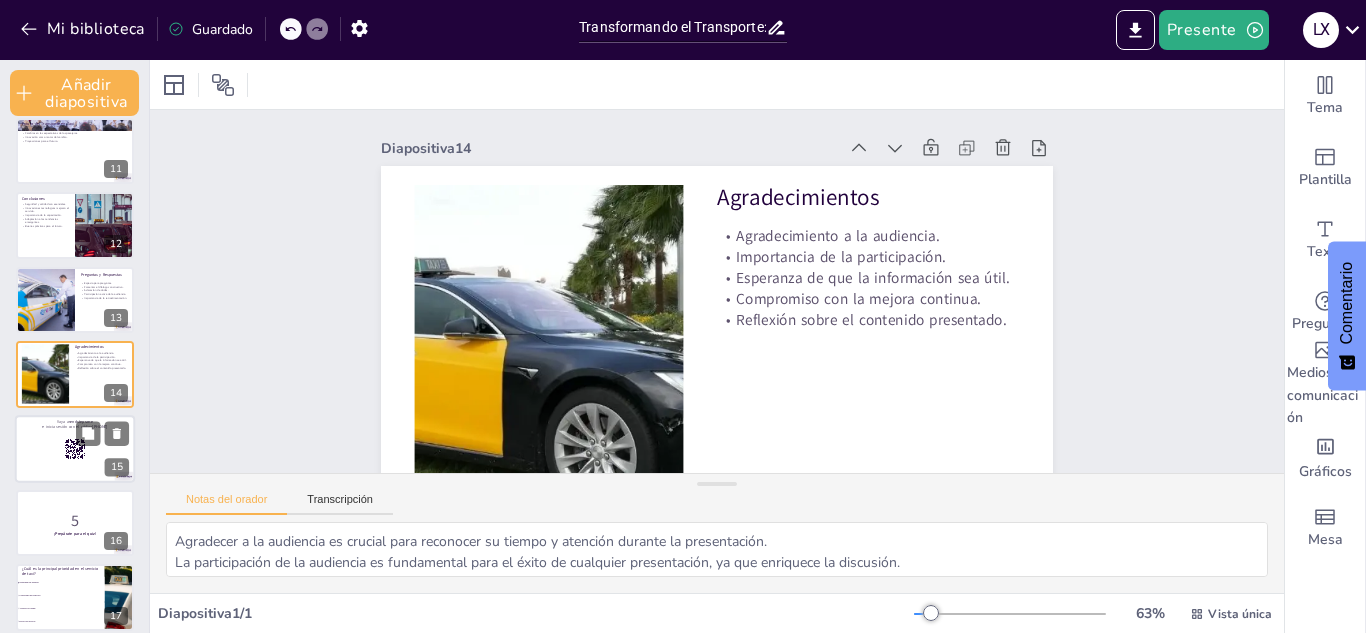 click at bounding box center (75, 449) 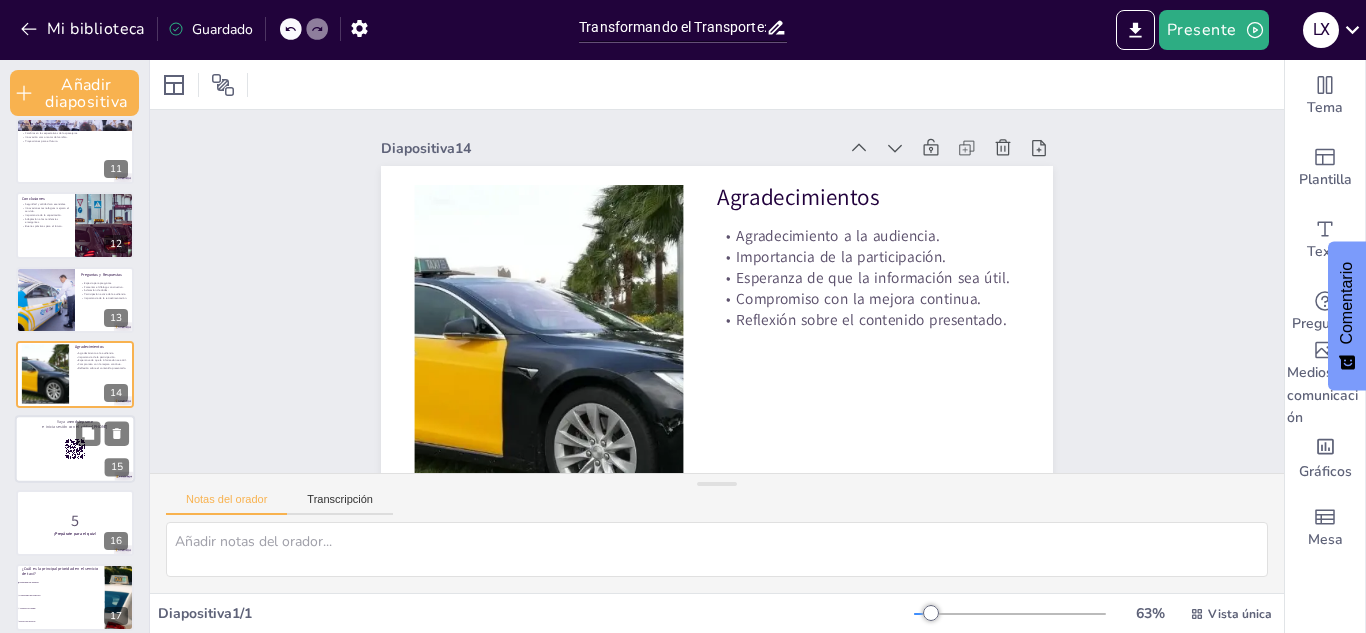 scroll, scrollTop: 832, scrollLeft: 0, axis: vertical 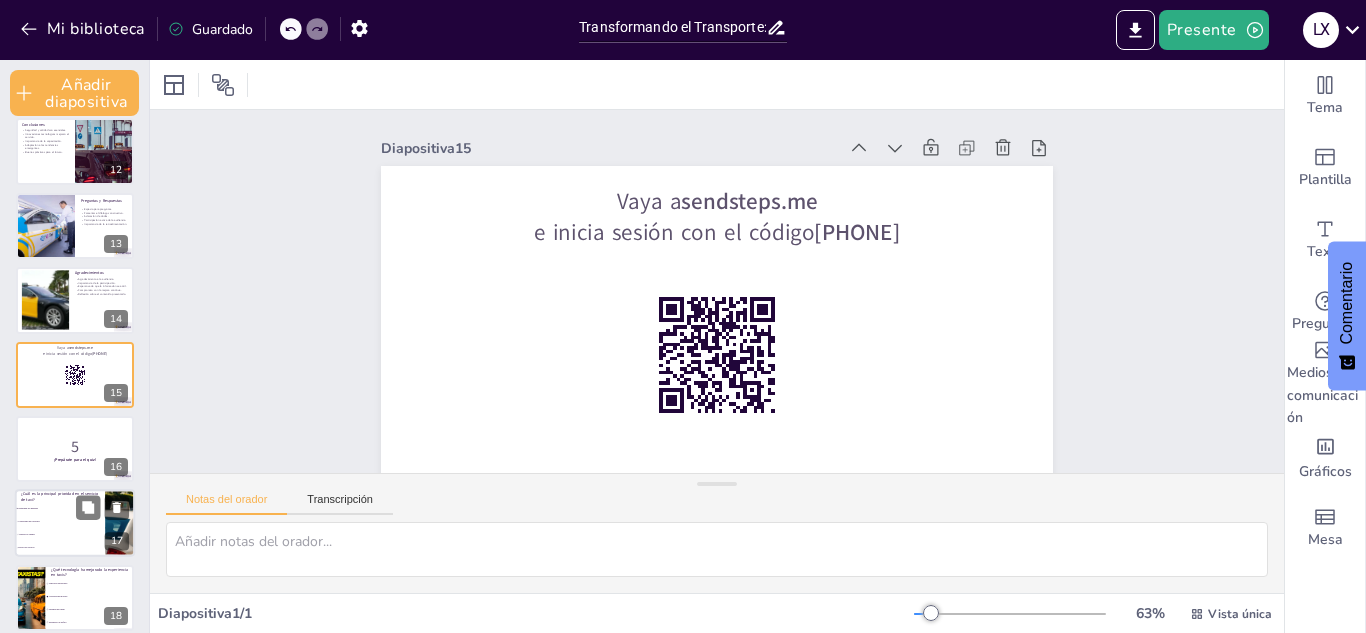 click on "Comodidad del vehículo" at bounding box center (61, 522) 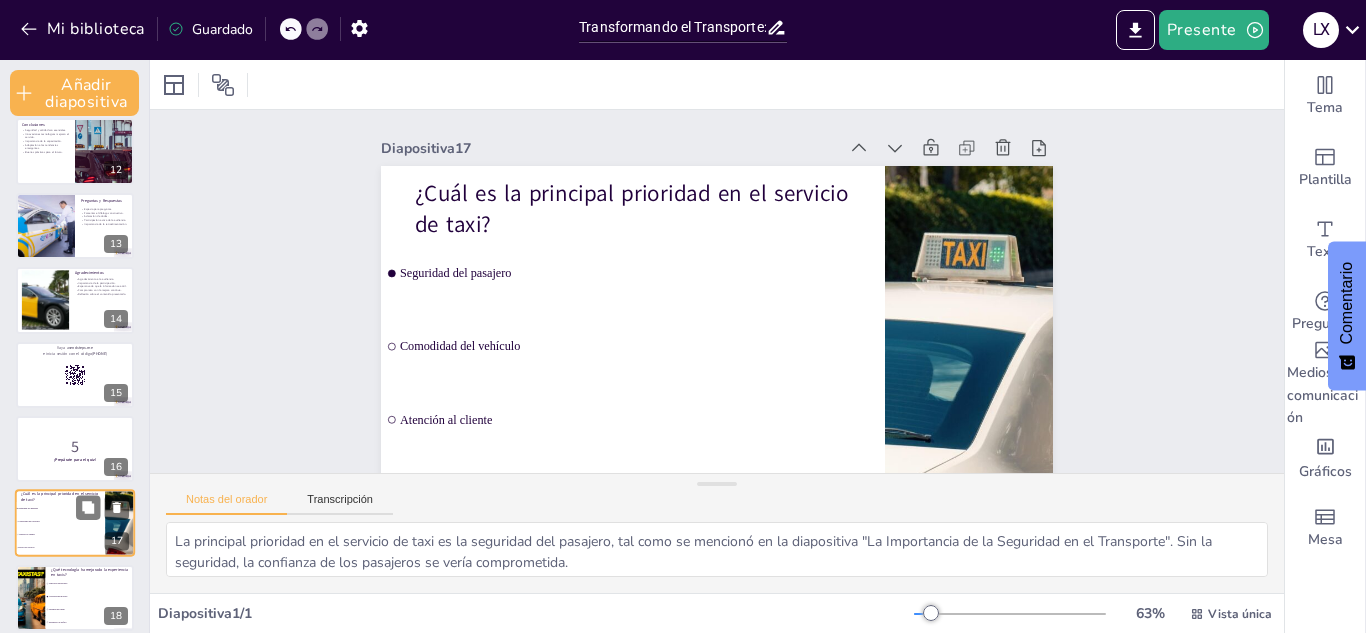 scroll, scrollTop: 981, scrollLeft: 0, axis: vertical 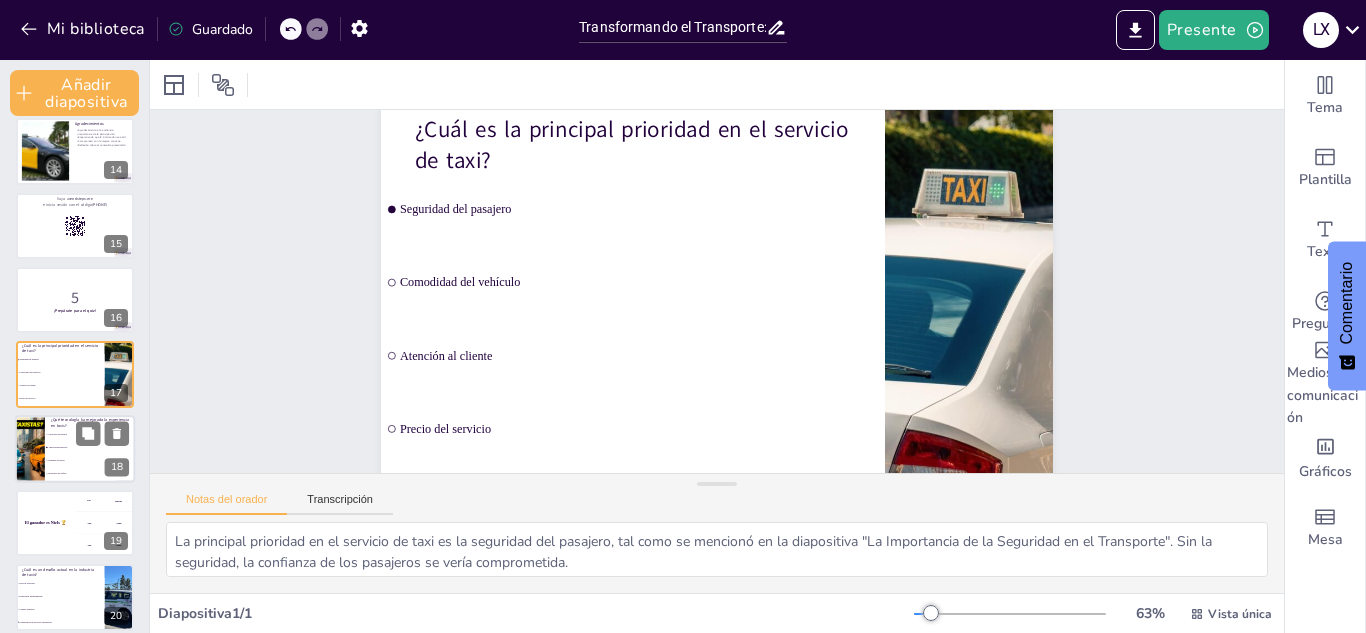 click on "Sistemas de trenes" at bounding box center [90, 460] 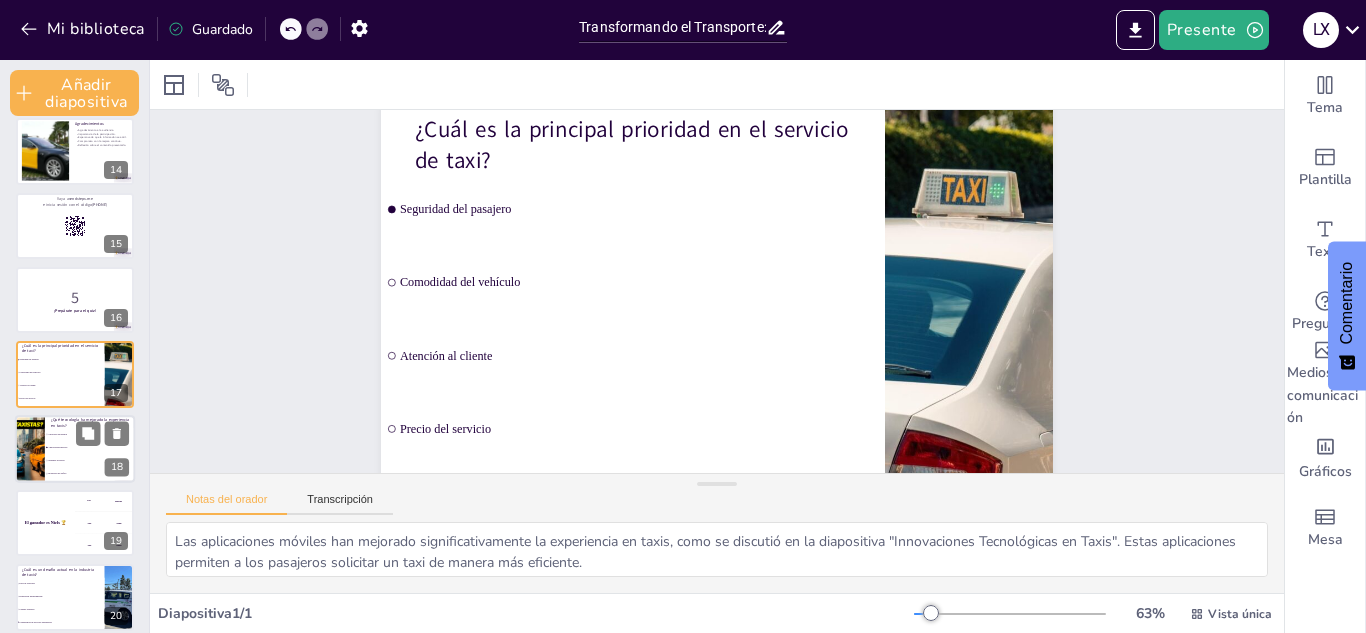 scroll, scrollTop: 1055, scrollLeft: 0, axis: vertical 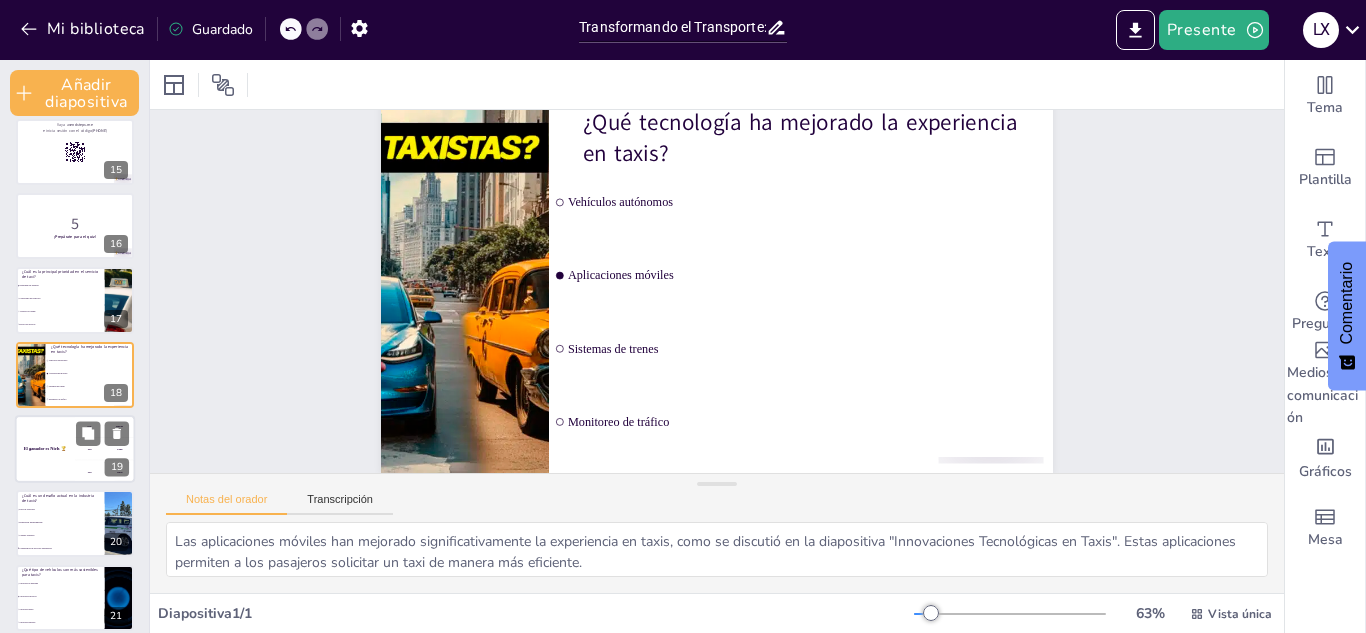 click on "El ganador es    Niels 🏆" at bounding box center (45, 449) 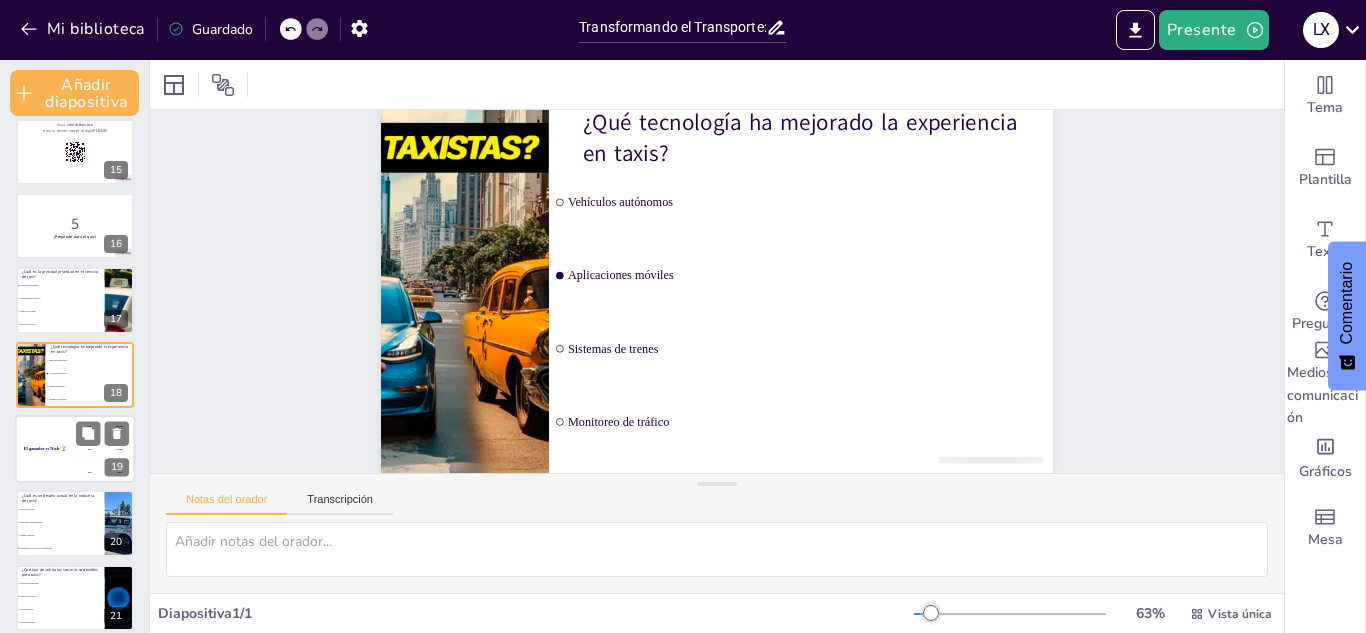 scroll, scrollTop: 1130, scrollLeft: 0, axis: vertical 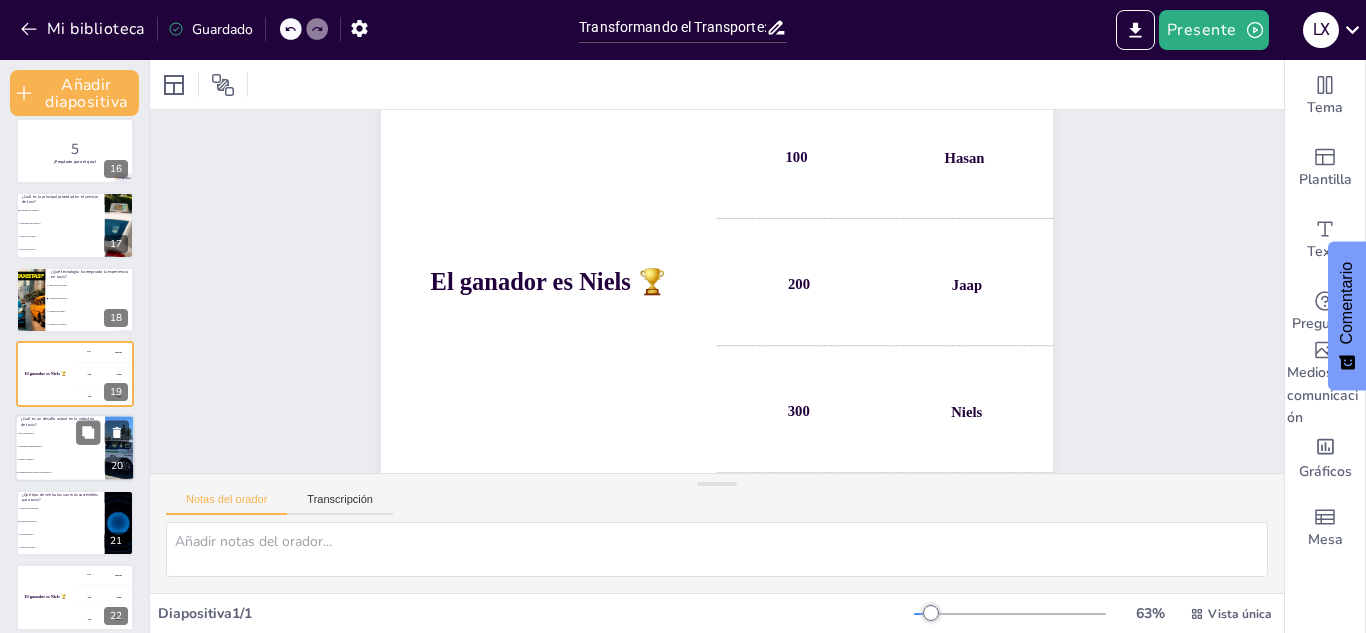 click on "Cambio climático" at bounding box center [60, 460] 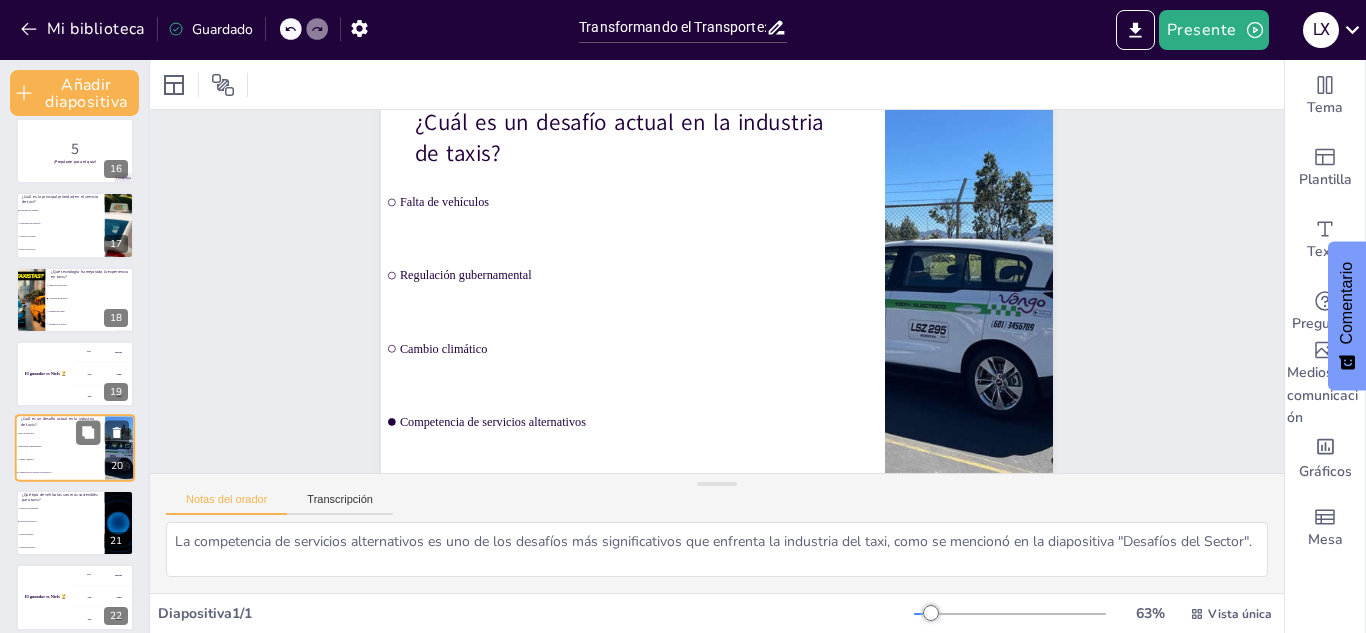 scroll, scrollTop: 1204, scrollLeft: 0, axis: vertical 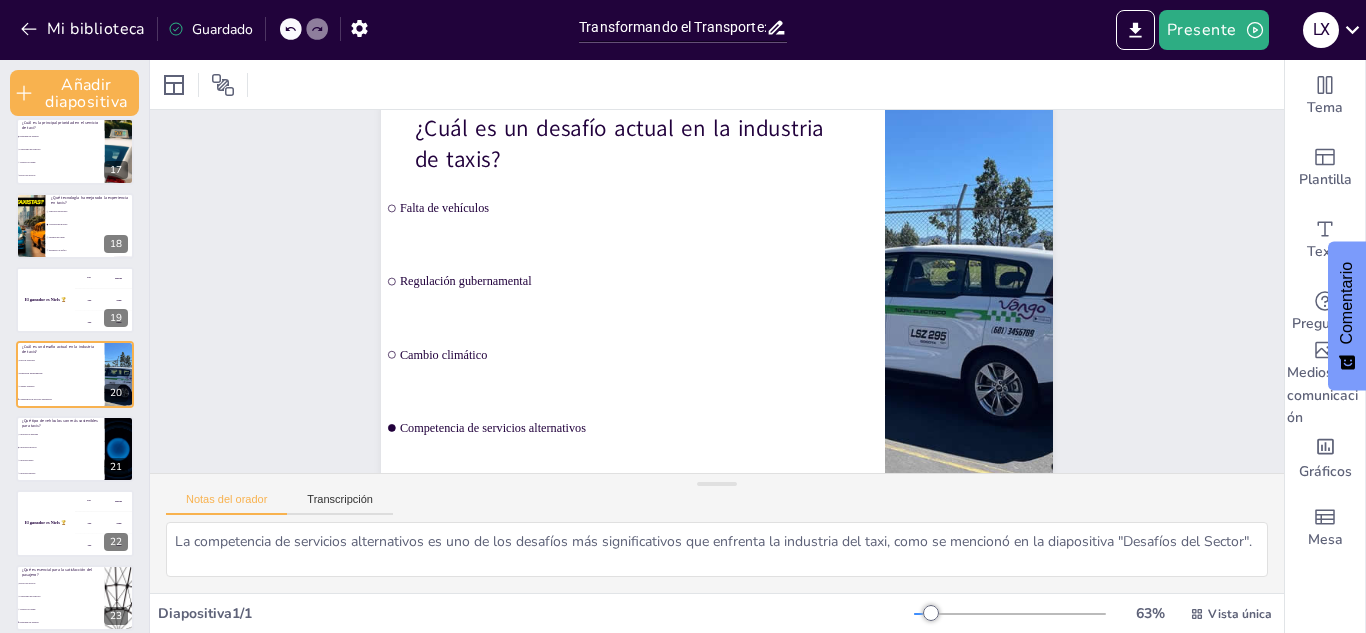 drag, startPoint x: 1258, startPoint y: 373, endPoint x: 1256, endPoint y: 273, distance: 100.02 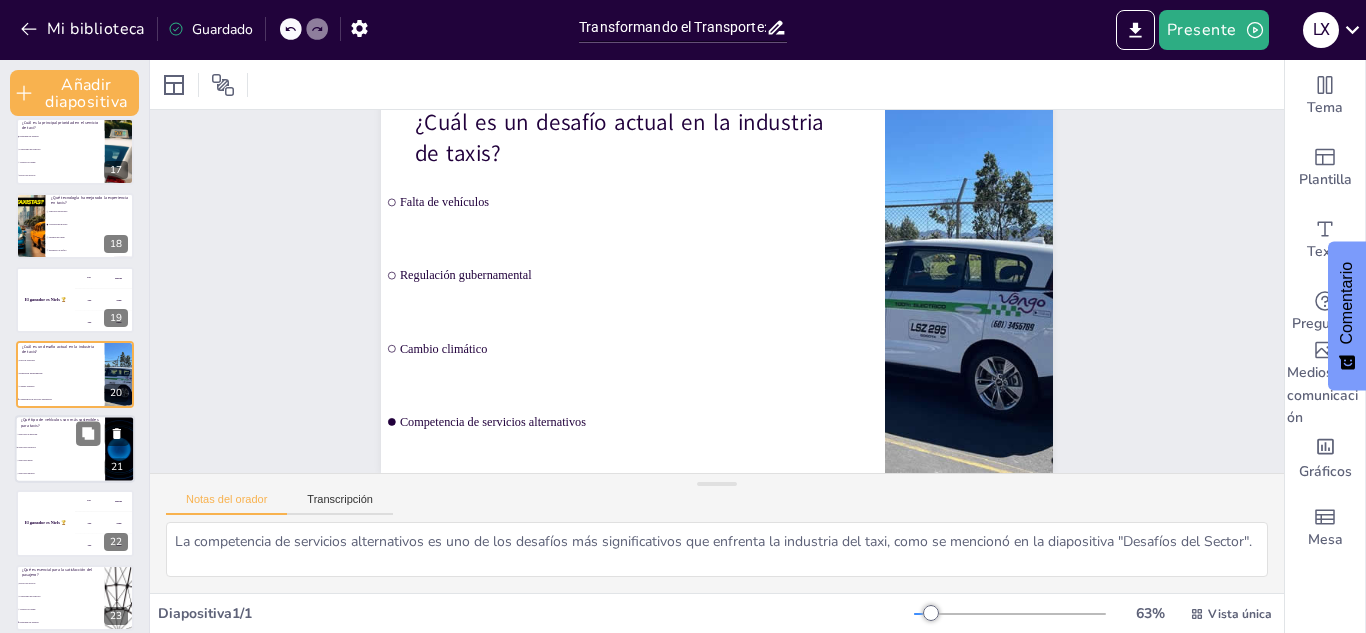 click on "Vehículos diésel" at bounding box center (60, 460) 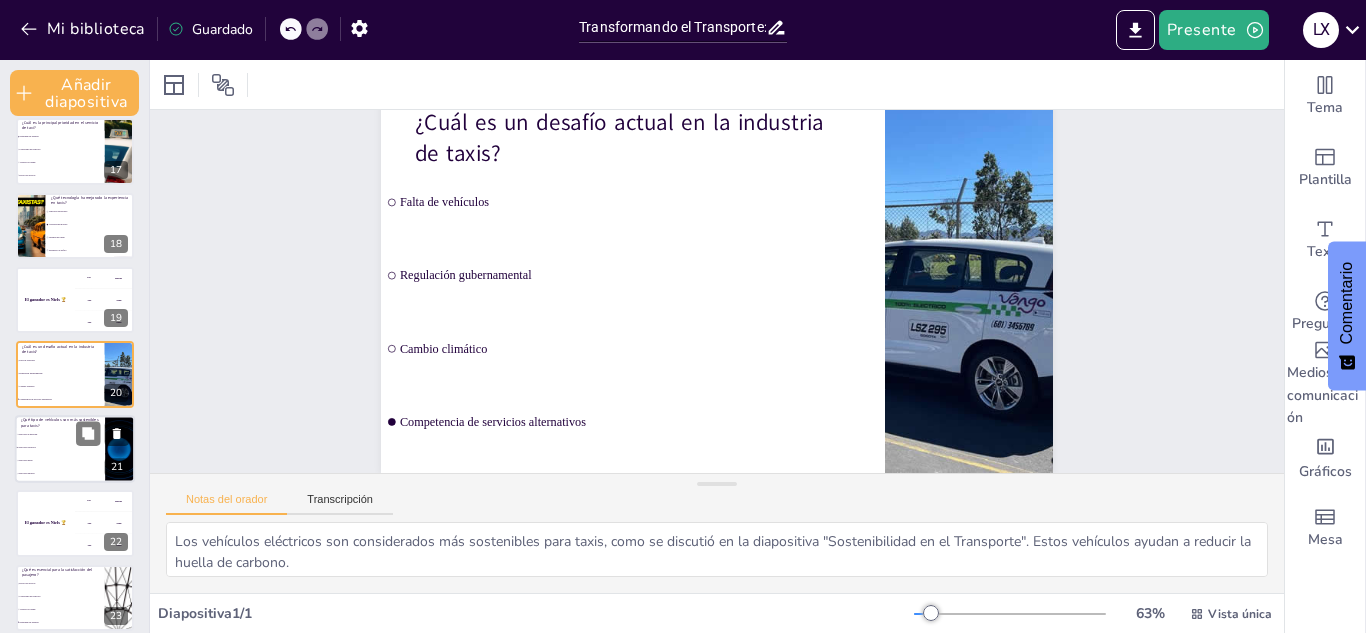 scroll, scrollTop: 1278, scrollLeft: 0, axis: vertical 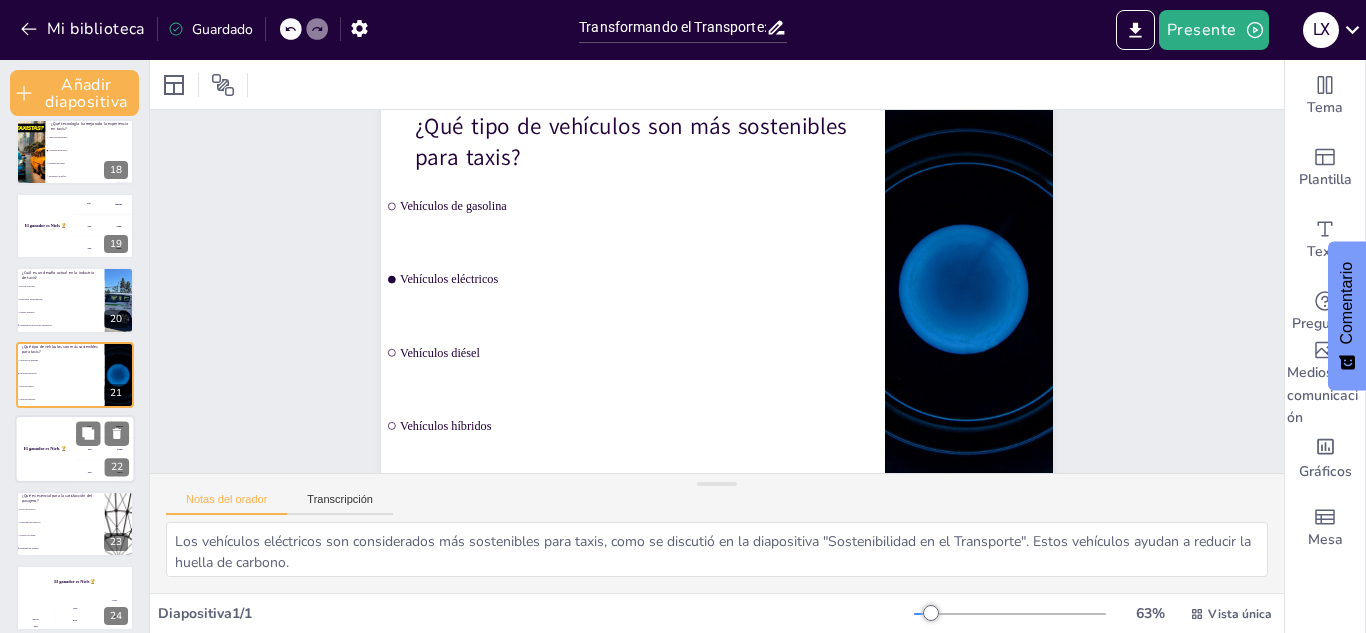 click on "El ganador es" at bounding box center [37, 448] 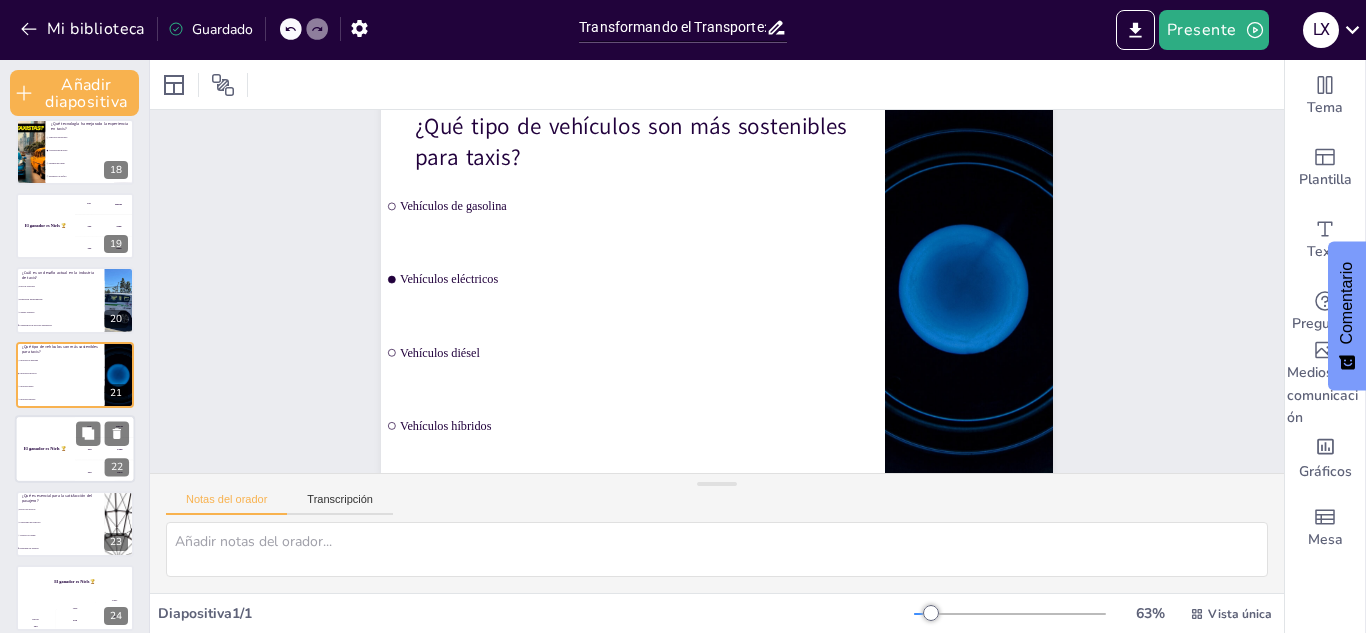 scroll, scrollTop: 1292, scrollLeft: 0, axis: vertical 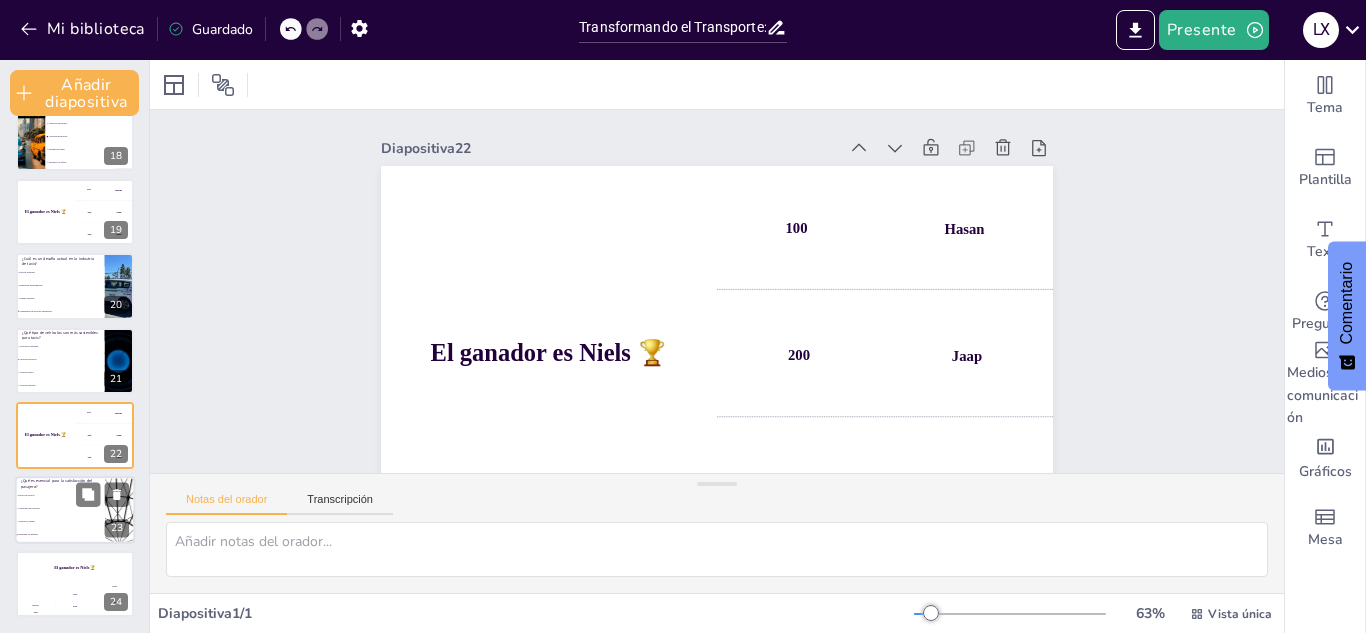 click on "Seguridad del pasajero" at bounding box center [60, 534] 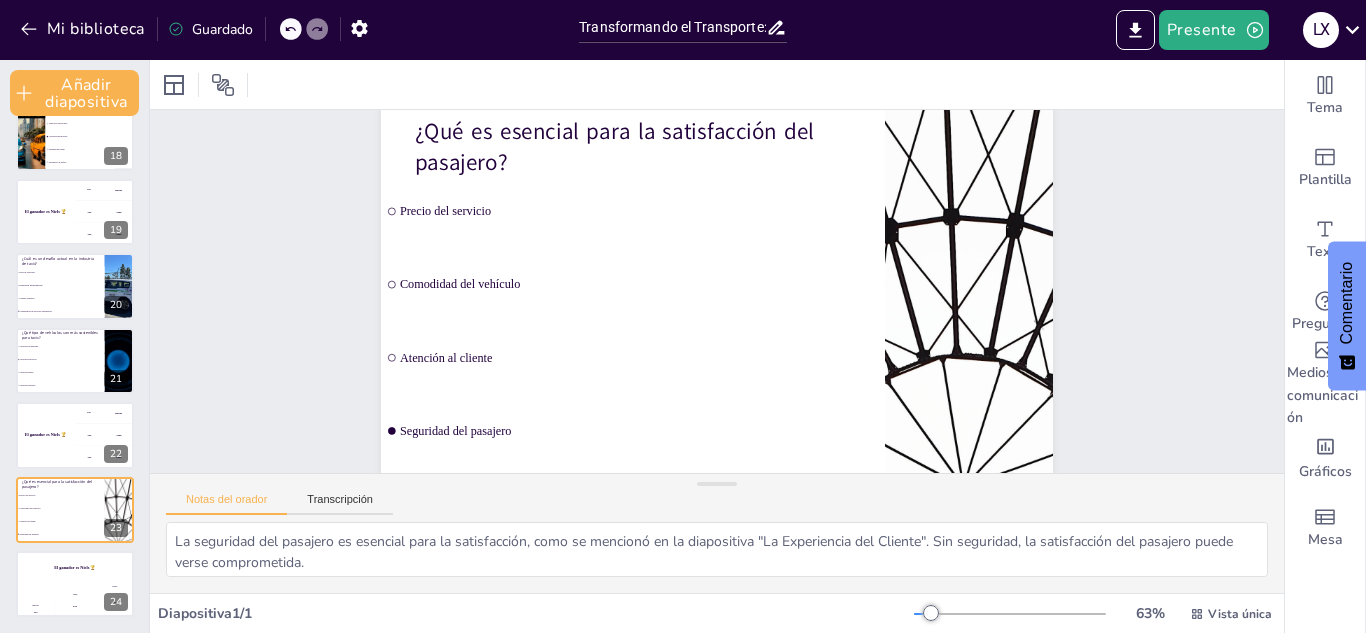 scroll, scrollTop: 65, scrollLeft: 0, axis: vertical 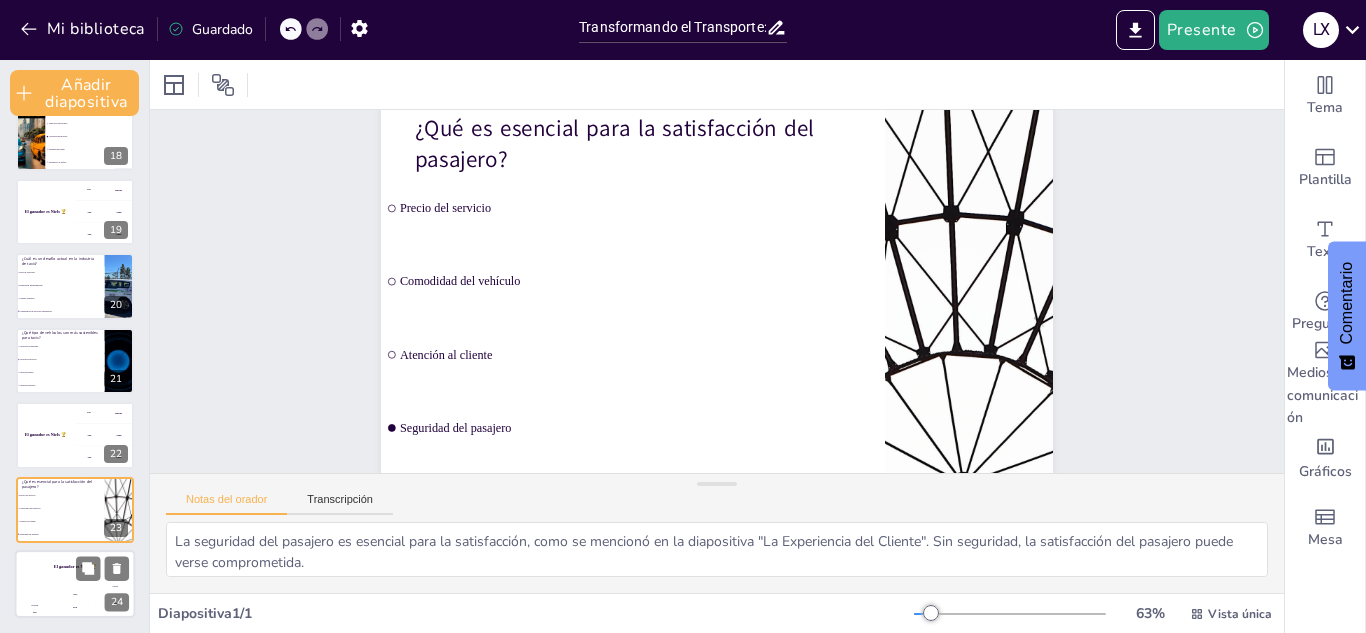 click on "El ganador es    Niels 🏆" at bounding box center (75, 567) 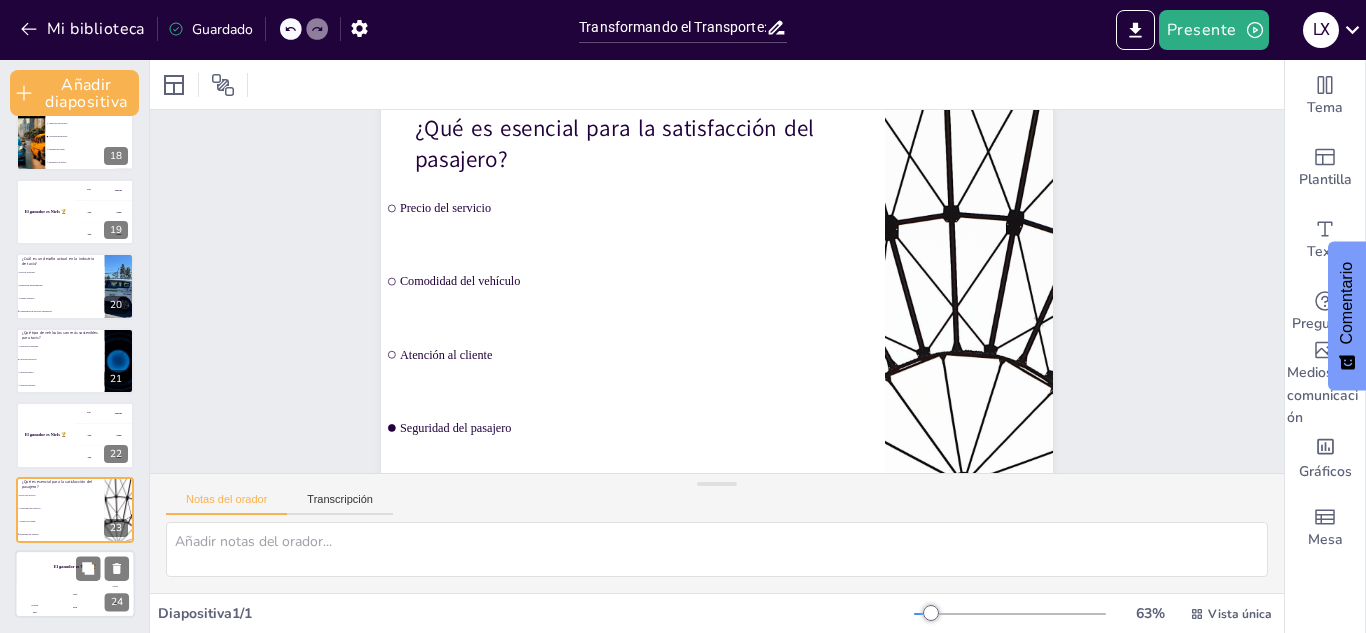scroll, scrollTop: 64, scrollLeft: 0, axis: vertical 